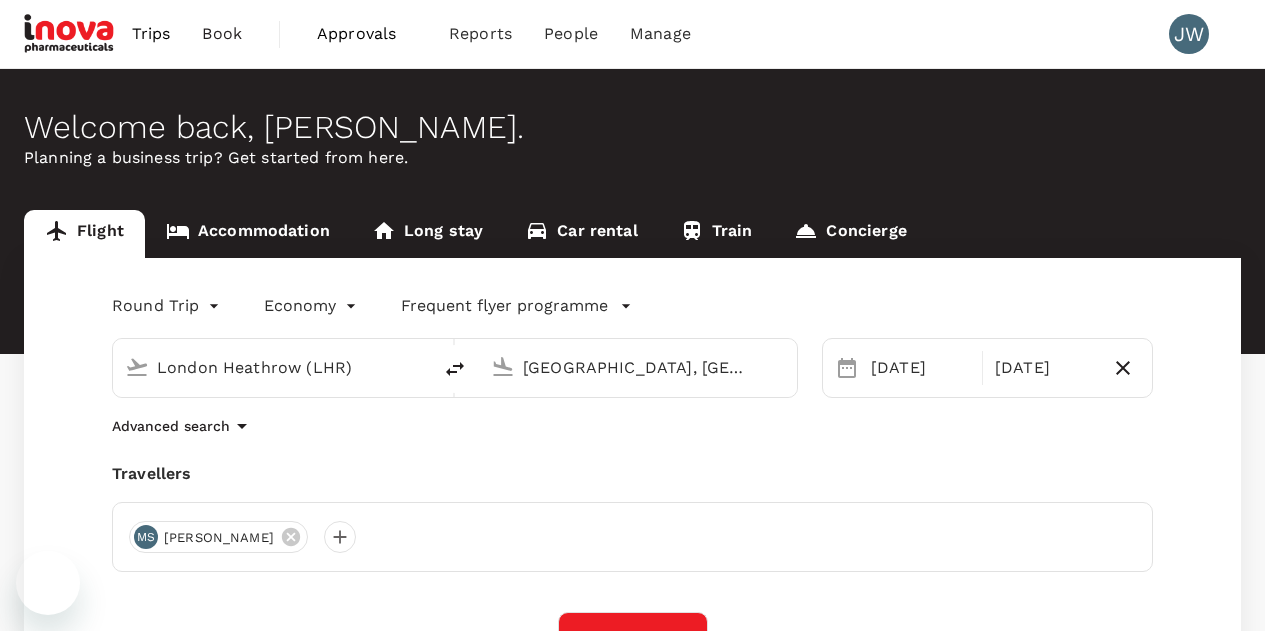 scroll, scrollTop: 300, scrollLeft: 0, axis: vertical 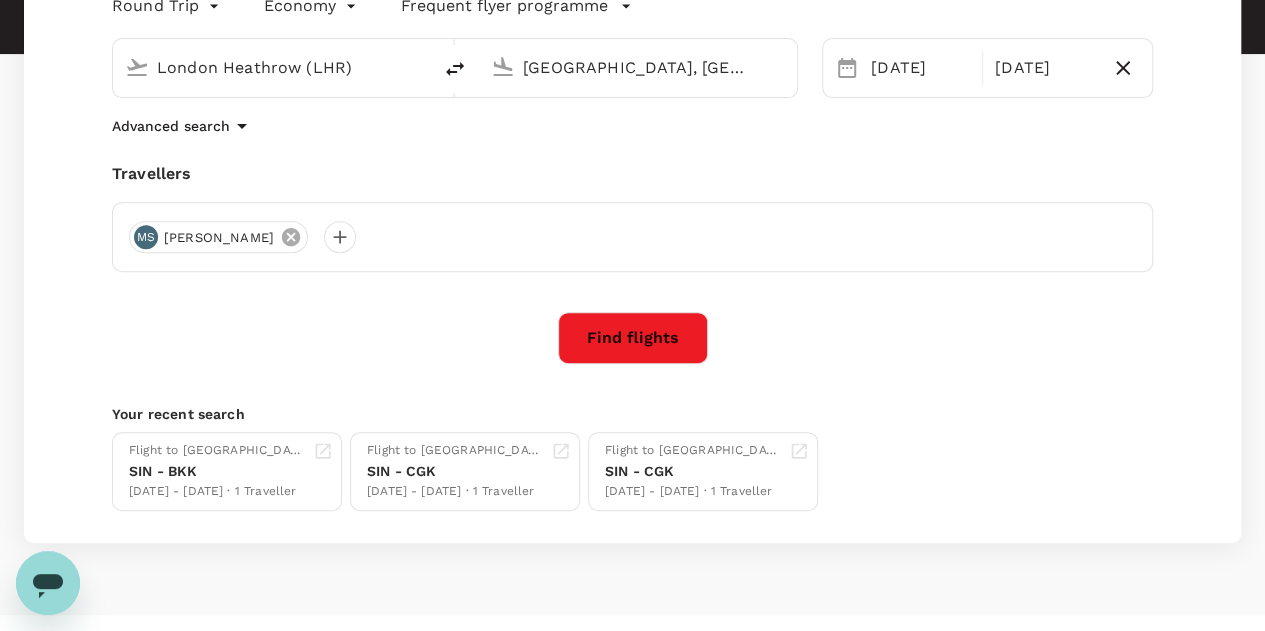 click 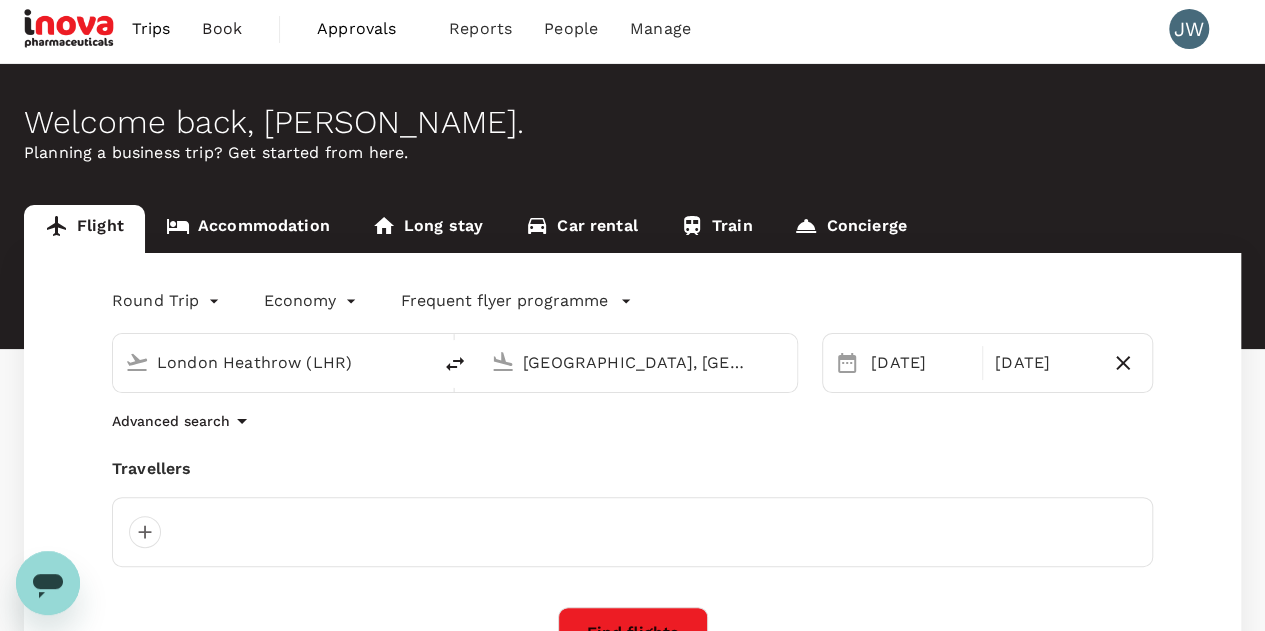 scroll, scrollTop: 0, scrollLeft: 0, axis: both 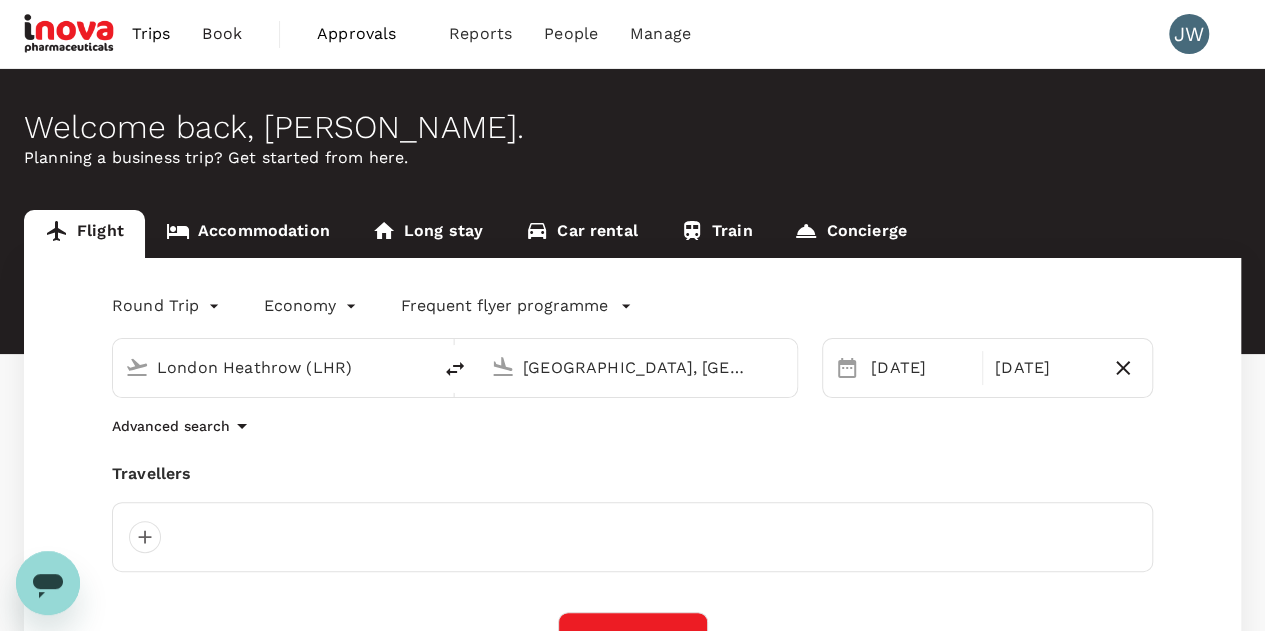 click on "Trips Book Approvals 0 Reports People Manage JW Welcome back , Jeannie . Planning a business trip? Get started from here. Flight Accommodation Long stay Car rental Train Concierge Round Trip roundtrip Economy economy Frequent flyer programme London Heathrow (LHR) Jakarta, Indonesia (any) 19 Aug 21 Aug Advanced search Travellers   Find flights Your recent search Flight to Bangkok SIN - BKK 19 Aug - 21 Aug · 1 Traveller Flight to Jakarta SIN - CGK 19 Aug - 21 Aug · 1 Traveller Flight to Jakarta SIN - CGK 19 Aug - 20 Aug · 1 Traveller Version 3.47.0 Privacy Policy Terms of Use Help Centre Frequent flyer programme Add new" at bounding box center (632, 484) 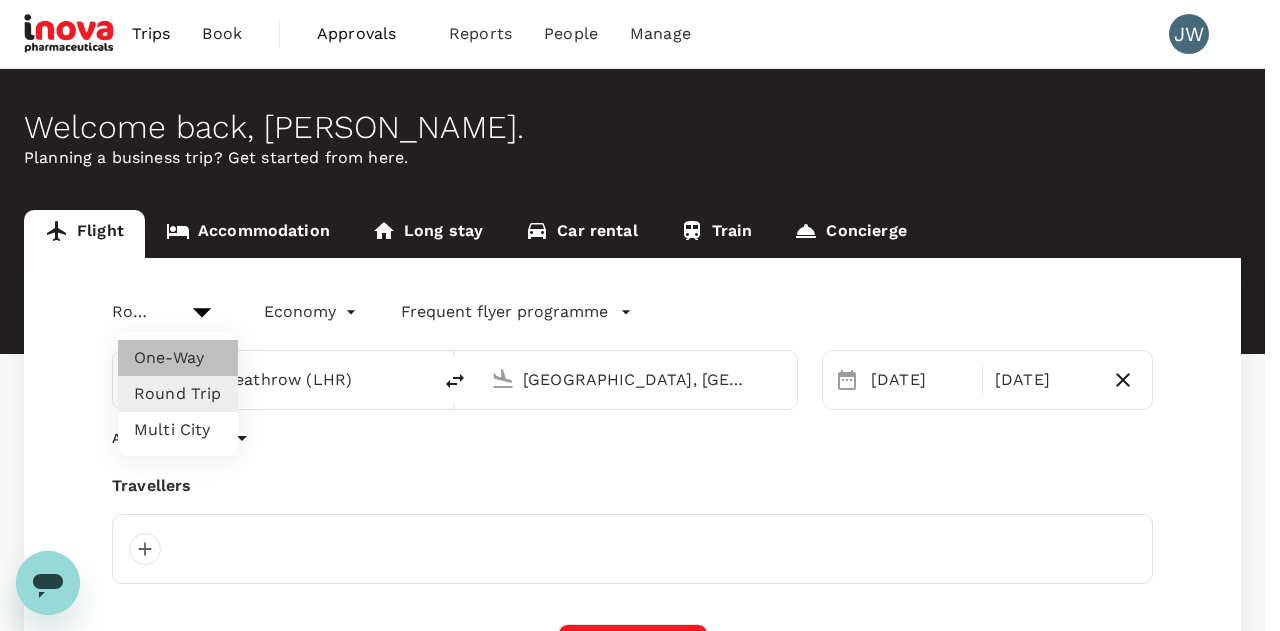 click on "One-Way" at bounding box center [178, 358] 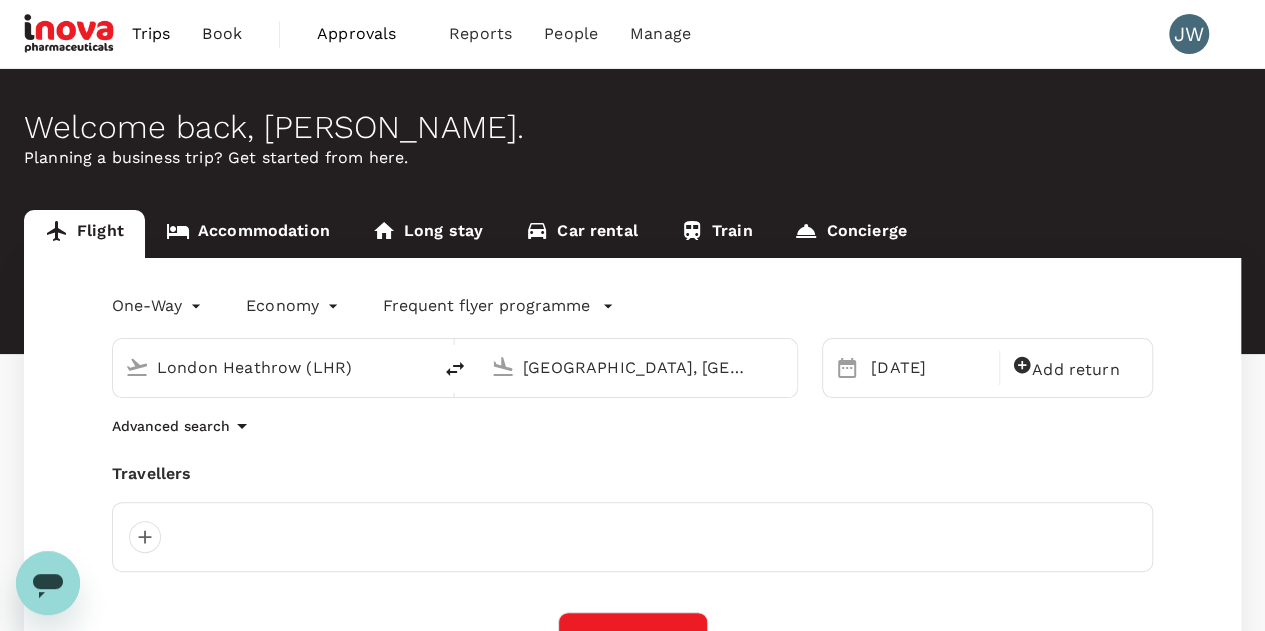 click on "London Heathrow (LHR)" at bounding box center (273, 367) 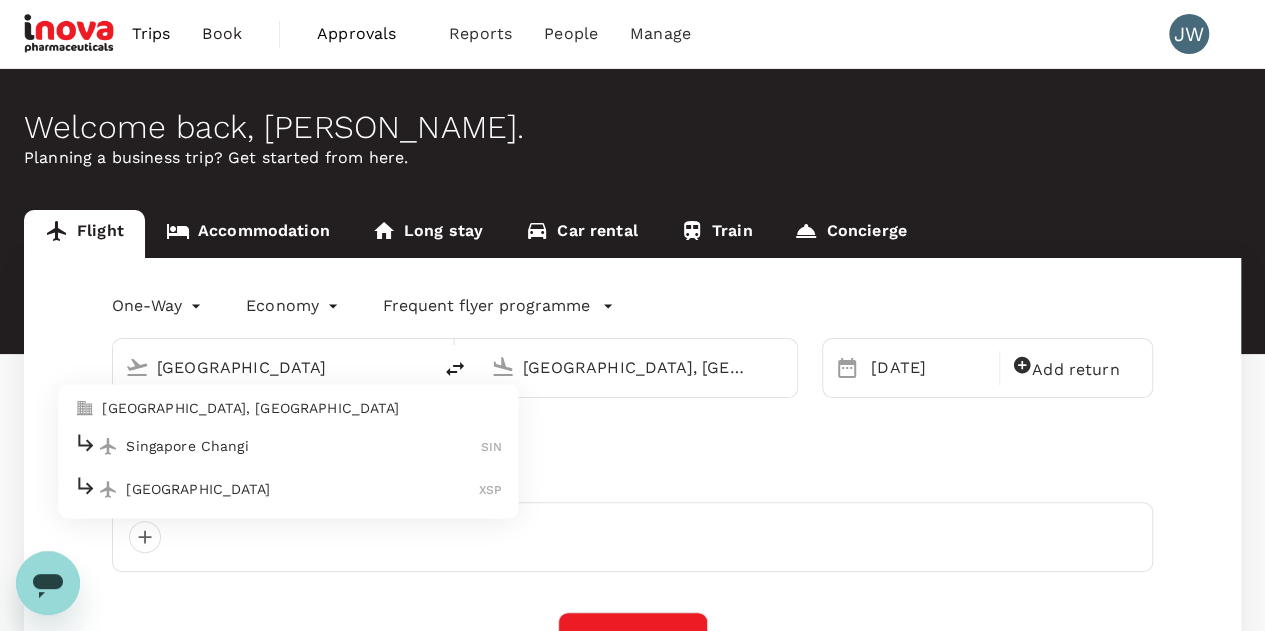 click on "Singapore Changi" at bounding box center (303, 446) 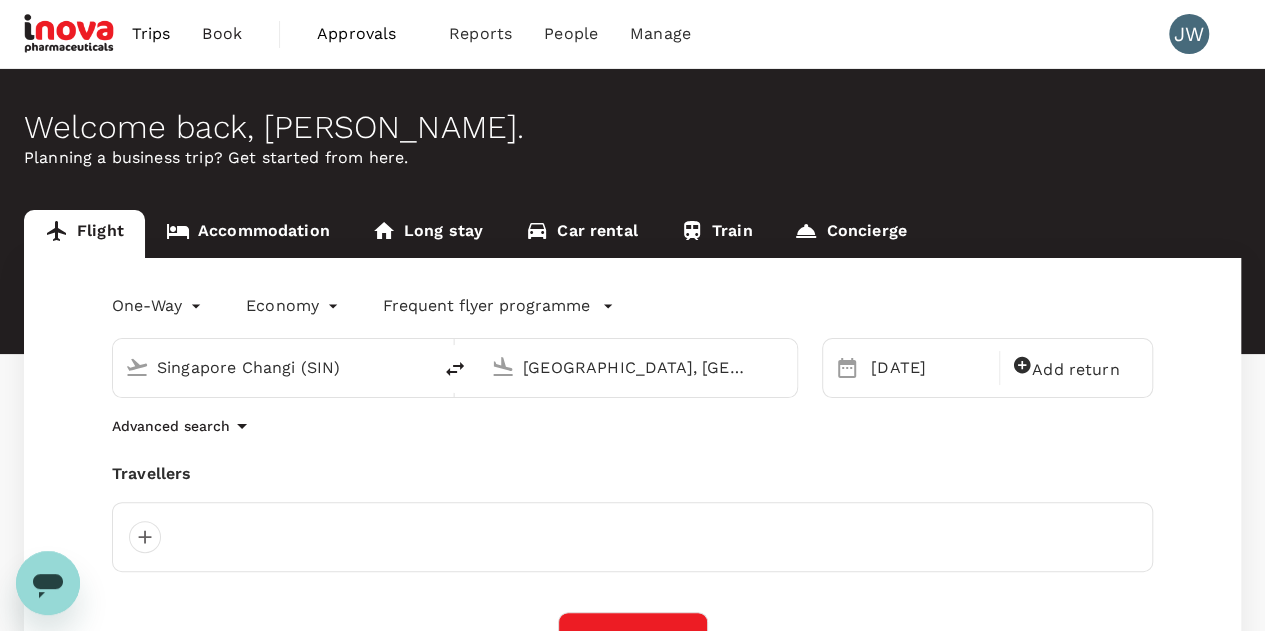 scroll, scrollTop: 300, scrollLeft: 0, axis: vertical 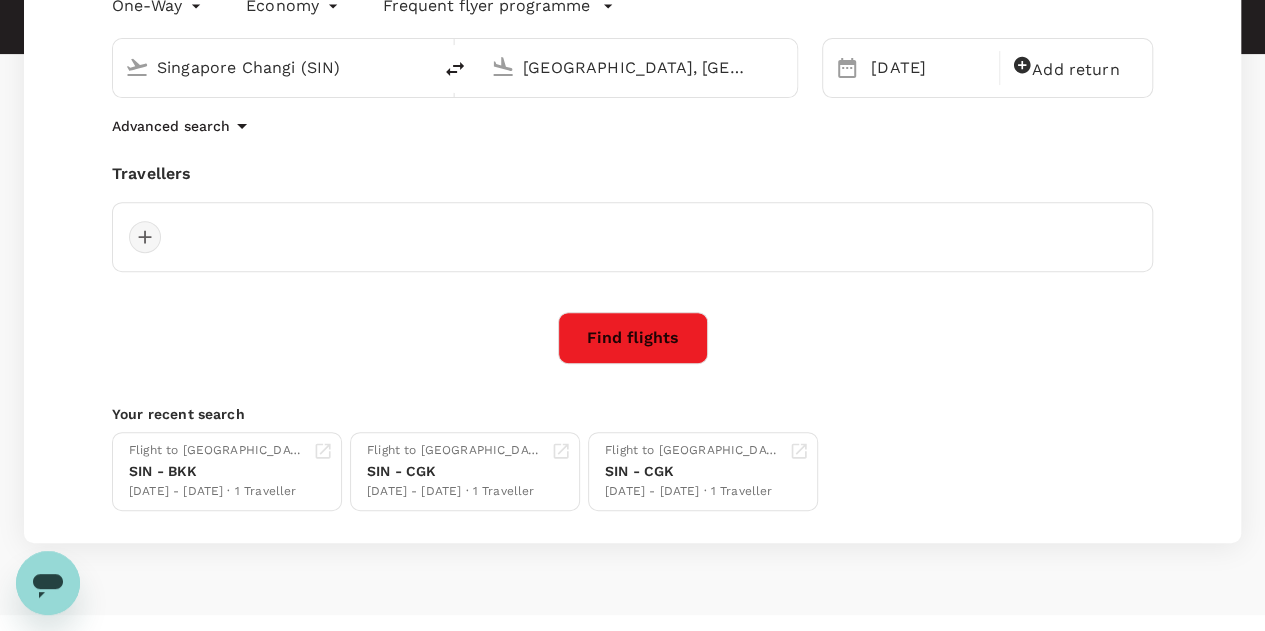 click at bounding box center [145, 237] 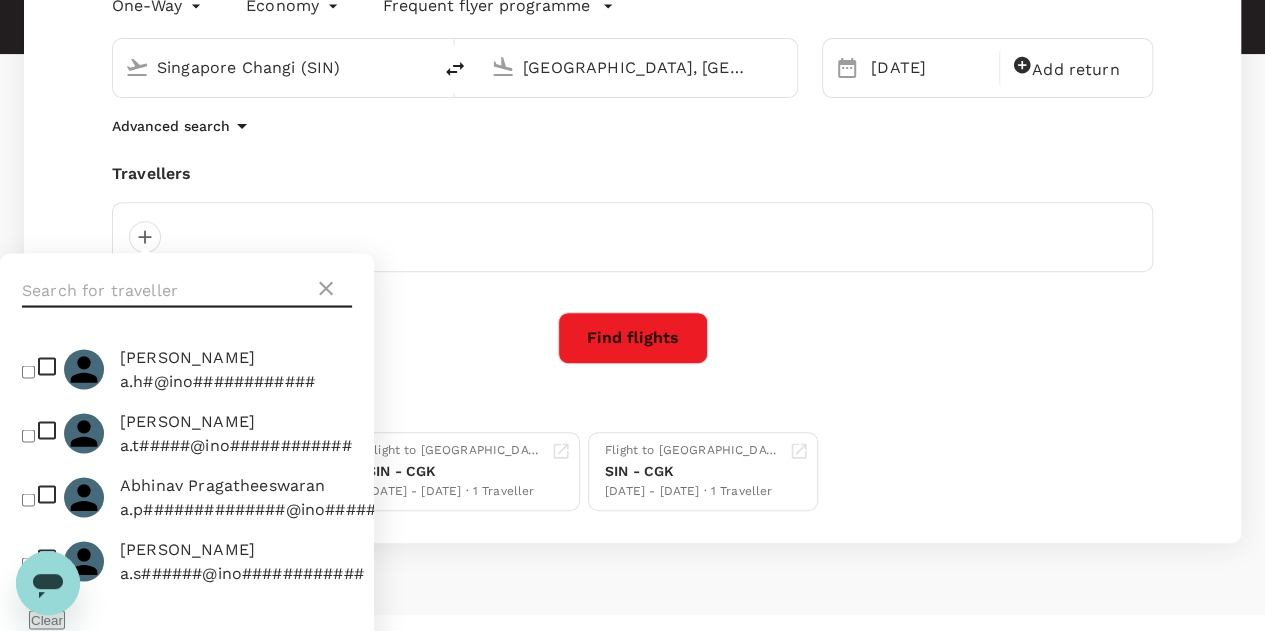 click at bounding box center [168, 291] 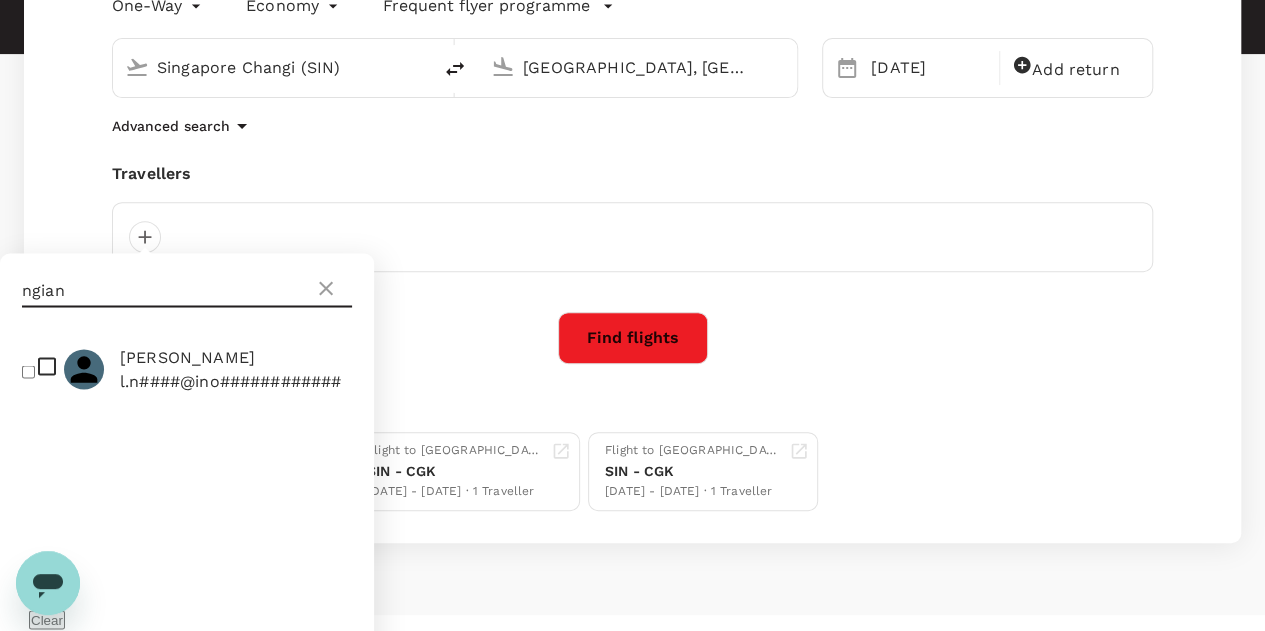 type on "ngian" 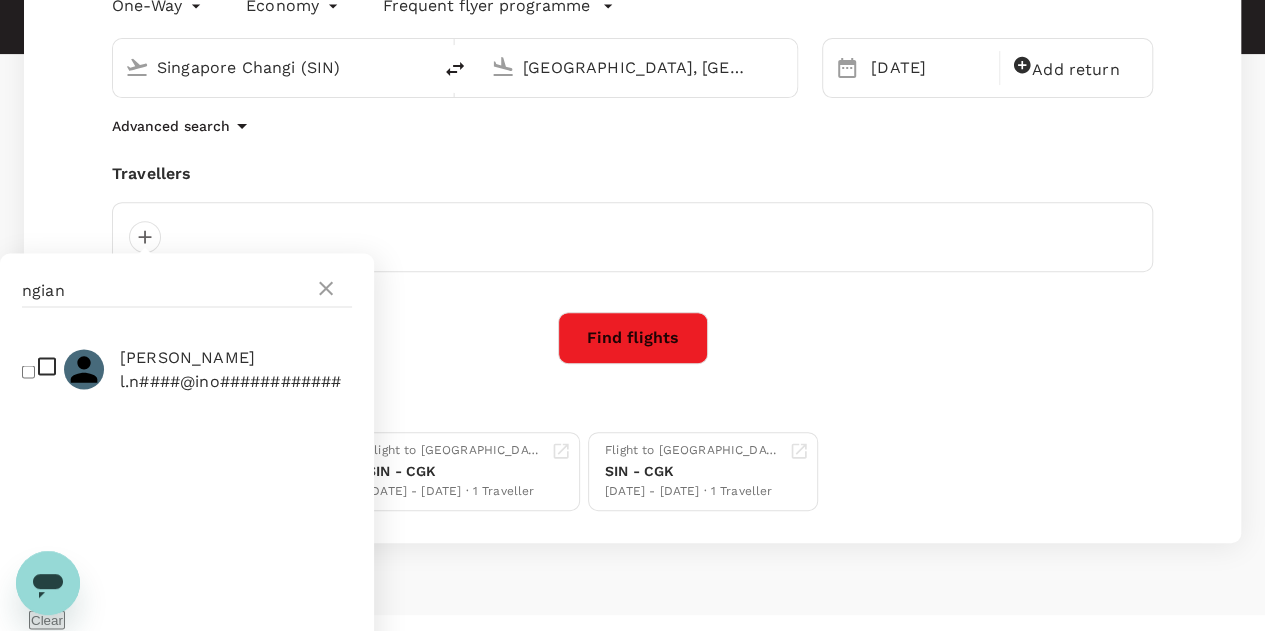 click at bounding box center [28, 371] 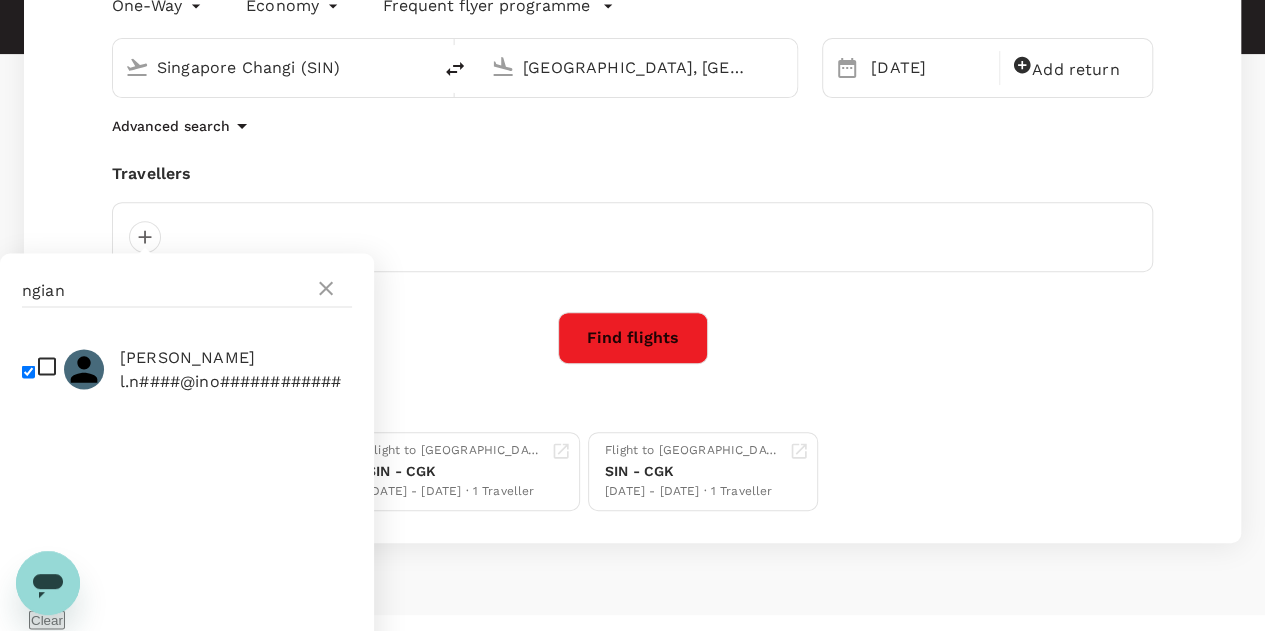 checkbox on "true" 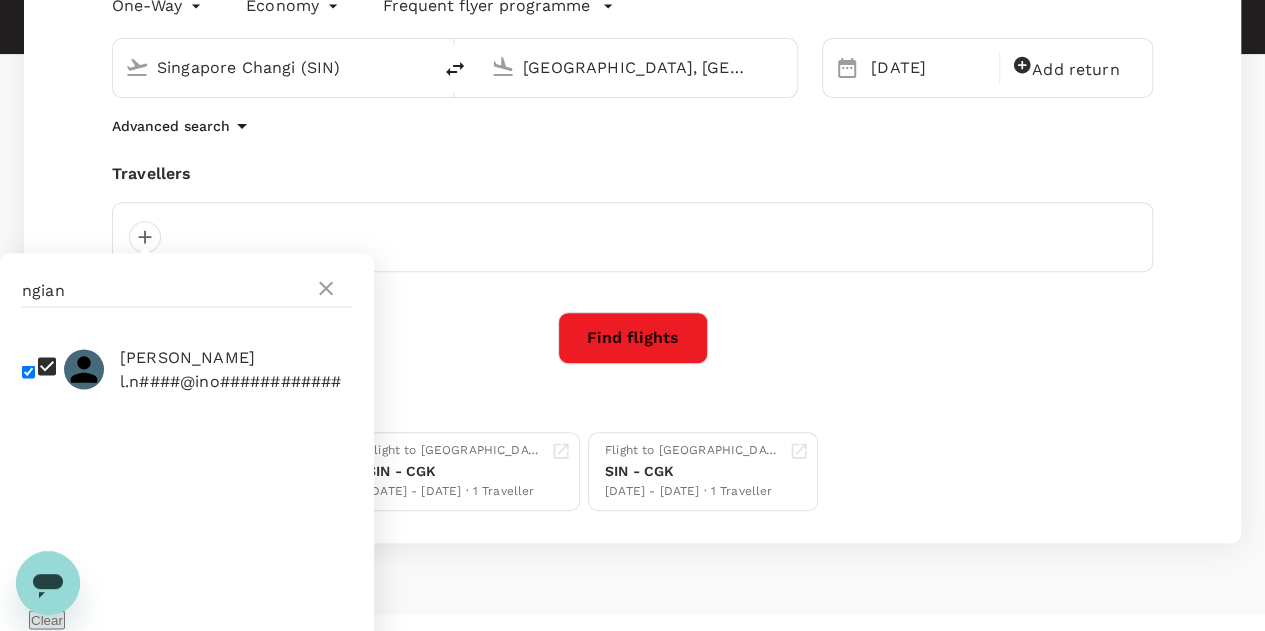 click on "Save" at bounding box center (46, 643) 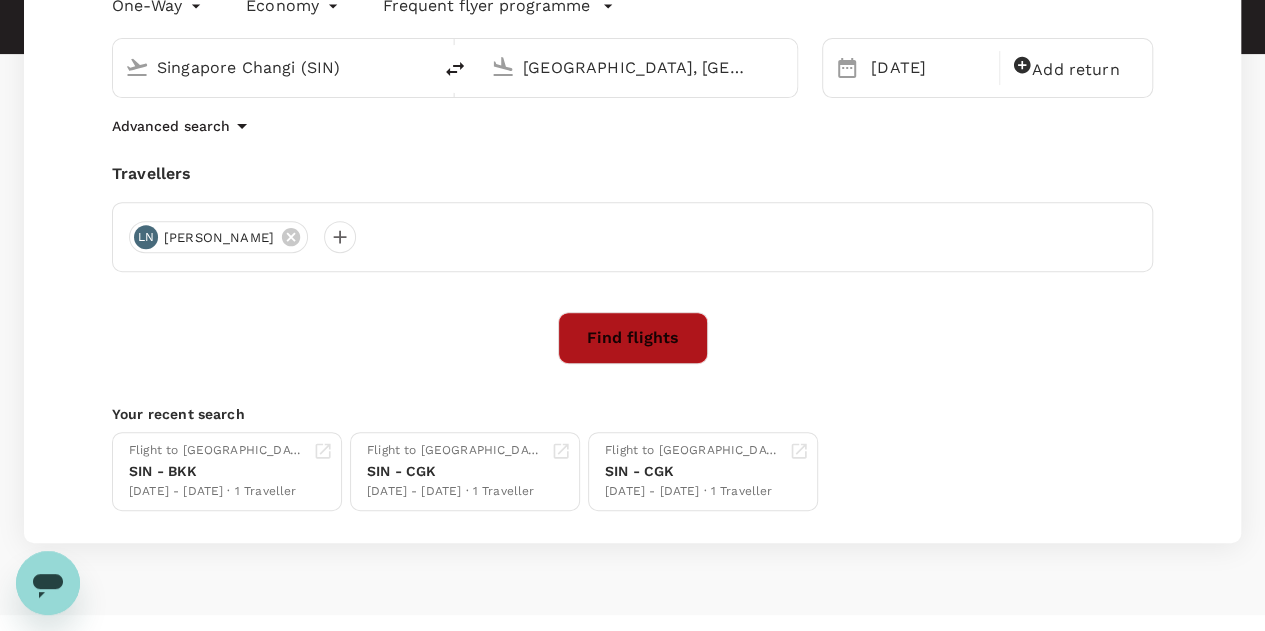 click on "Find flights" at bounding box center [633, 338] 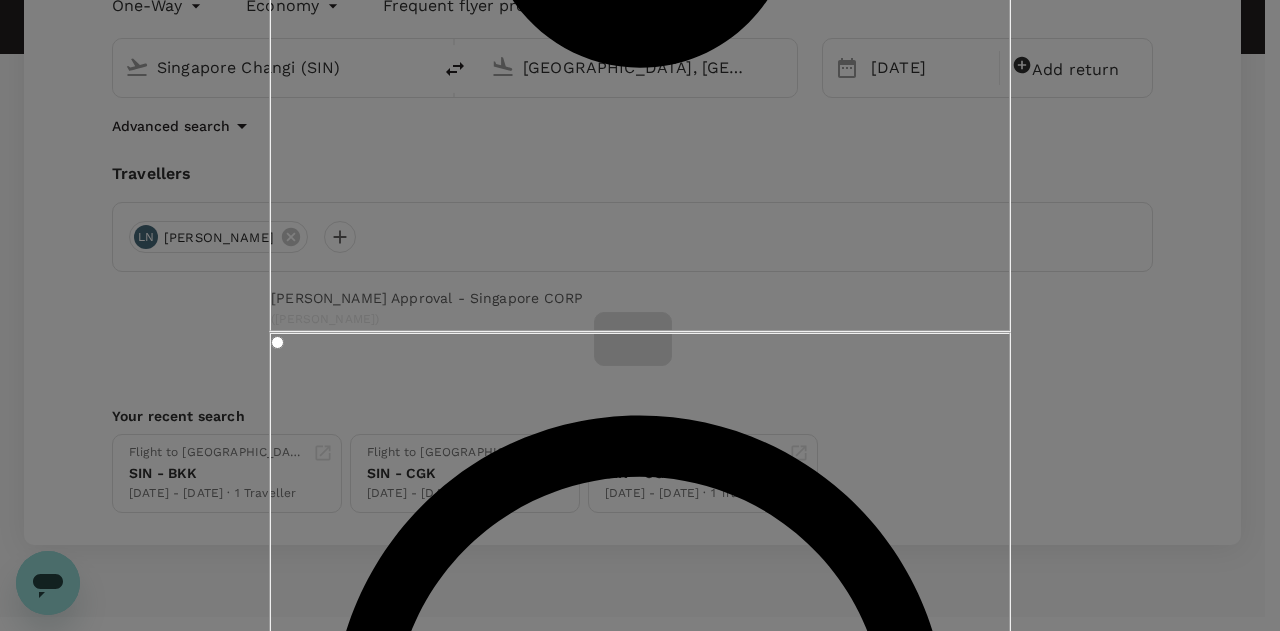 click on "Confirm" at bounding box center (354, 3532) 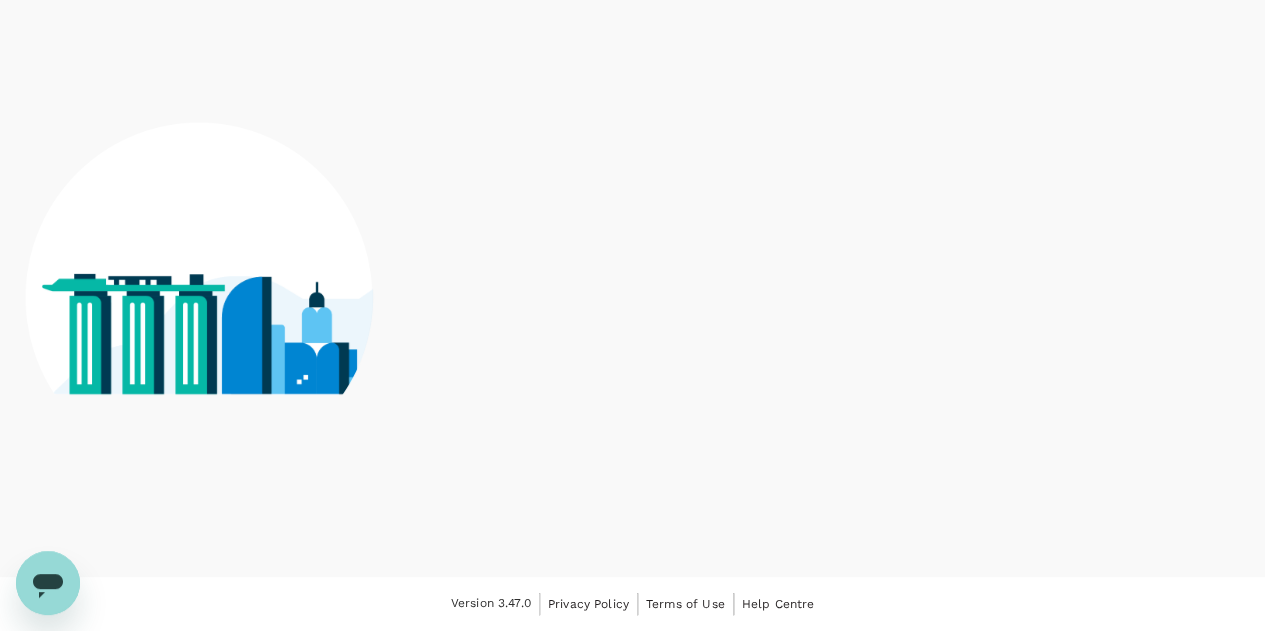 scroll, scrollTop: 0, scrollLeft: 0, axis: both 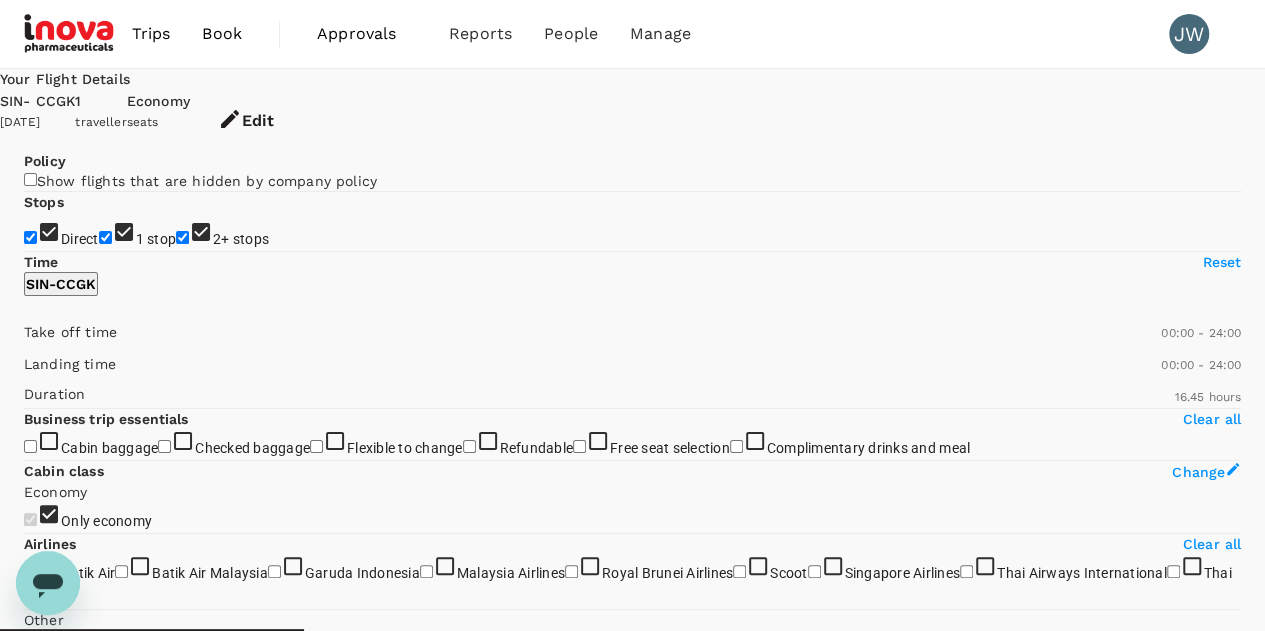 click on "2+ stops" at bounding box center (182, 237) 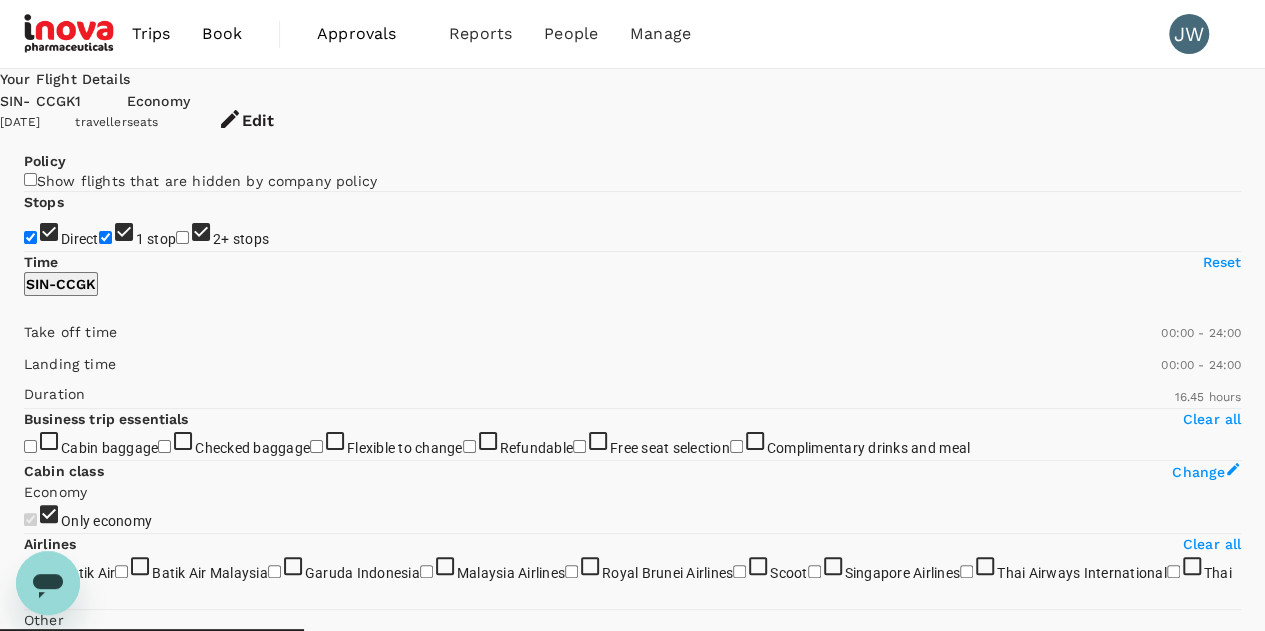 checkbox on "false" 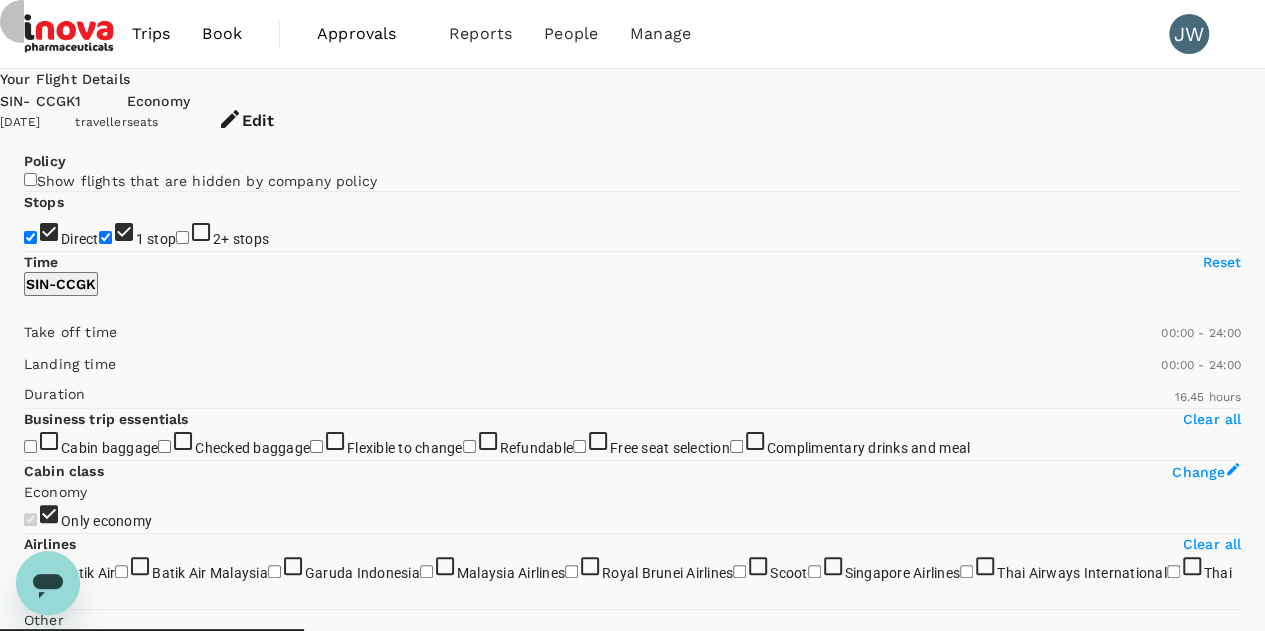 click on "1 stop" at bounding box center [105, 237] 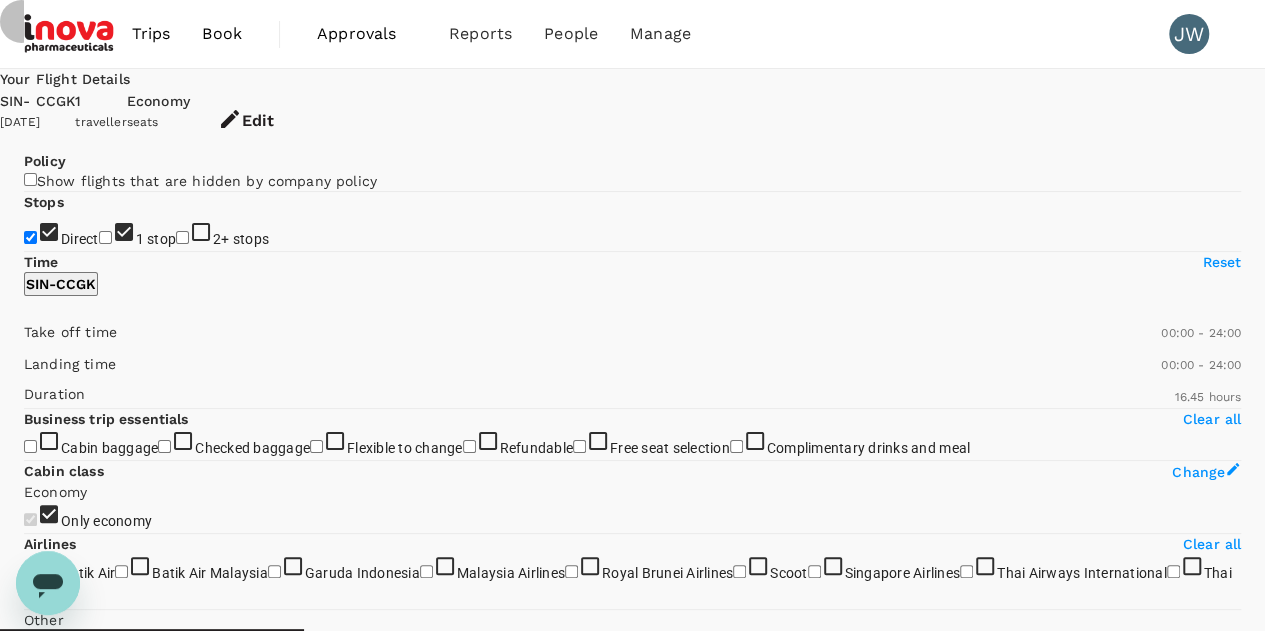 checkbox on "false" 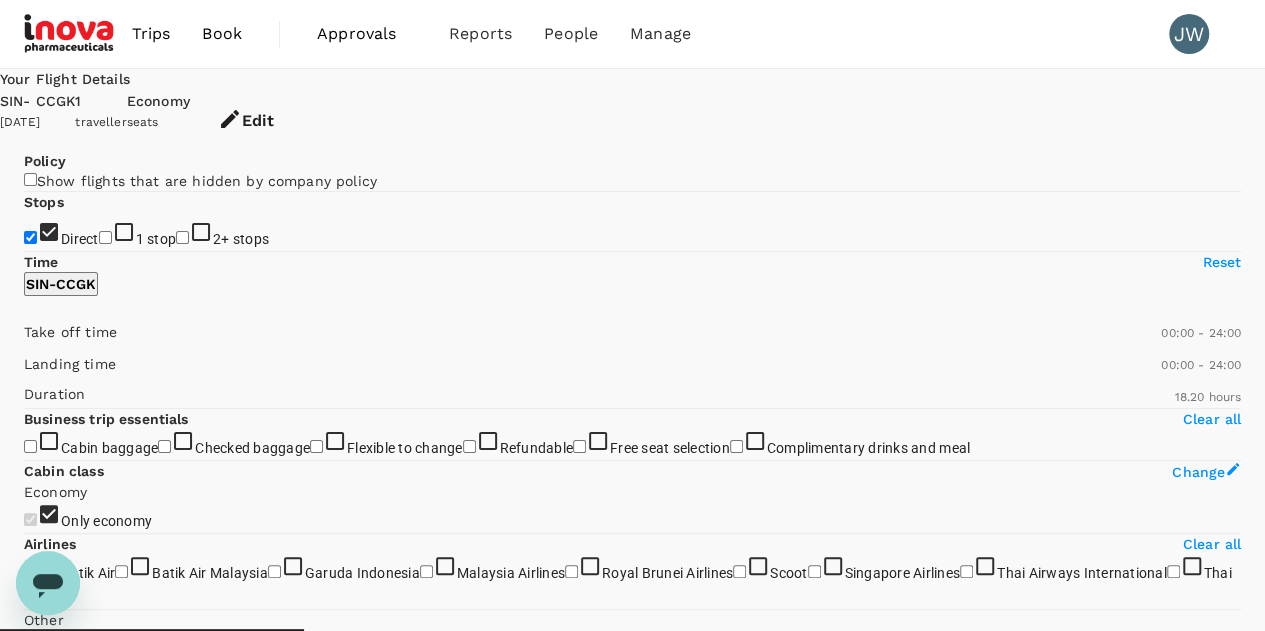 type on "1790" 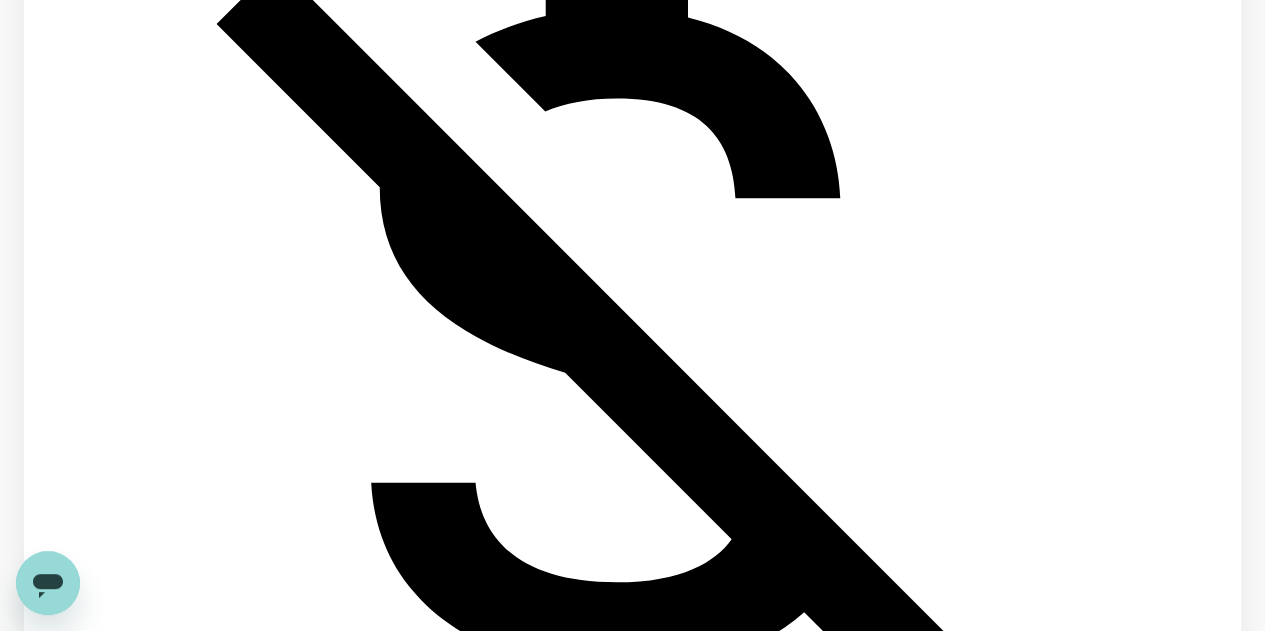 scroll, scrollTop: 1216, scrollLeft: 0, axis: vertical 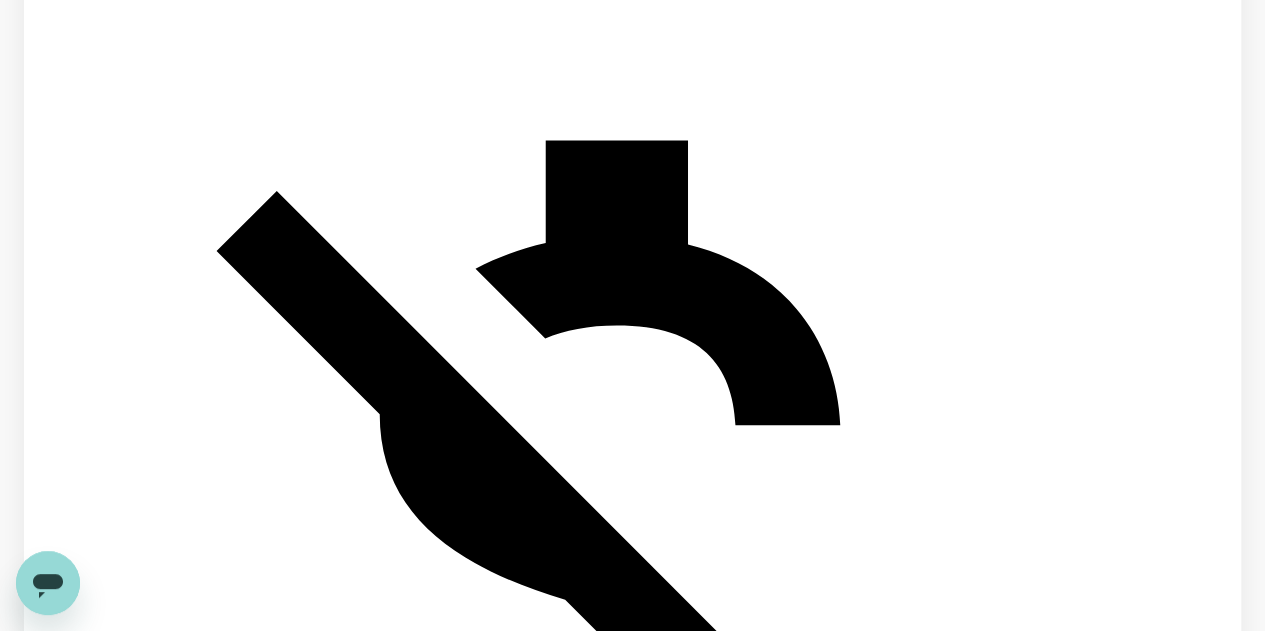 click on "Singapore Airlines" at bounding box center (104, -614) 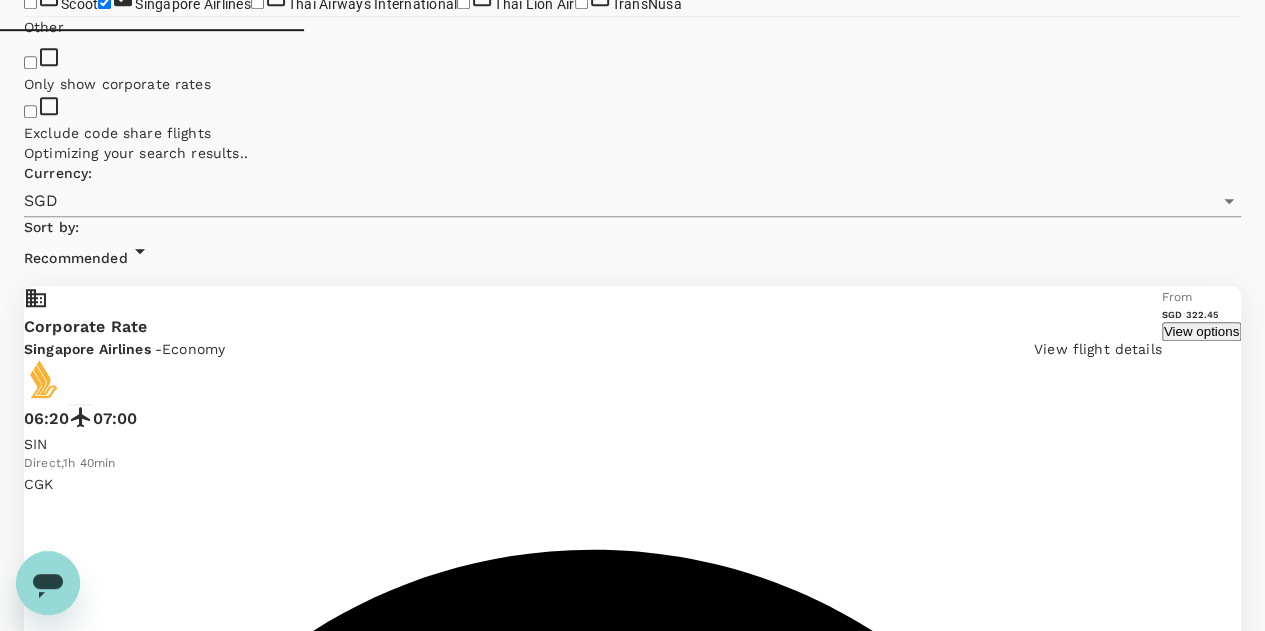 scroll, scrollTop: 900, scrollLeft: 0, axis: vertical 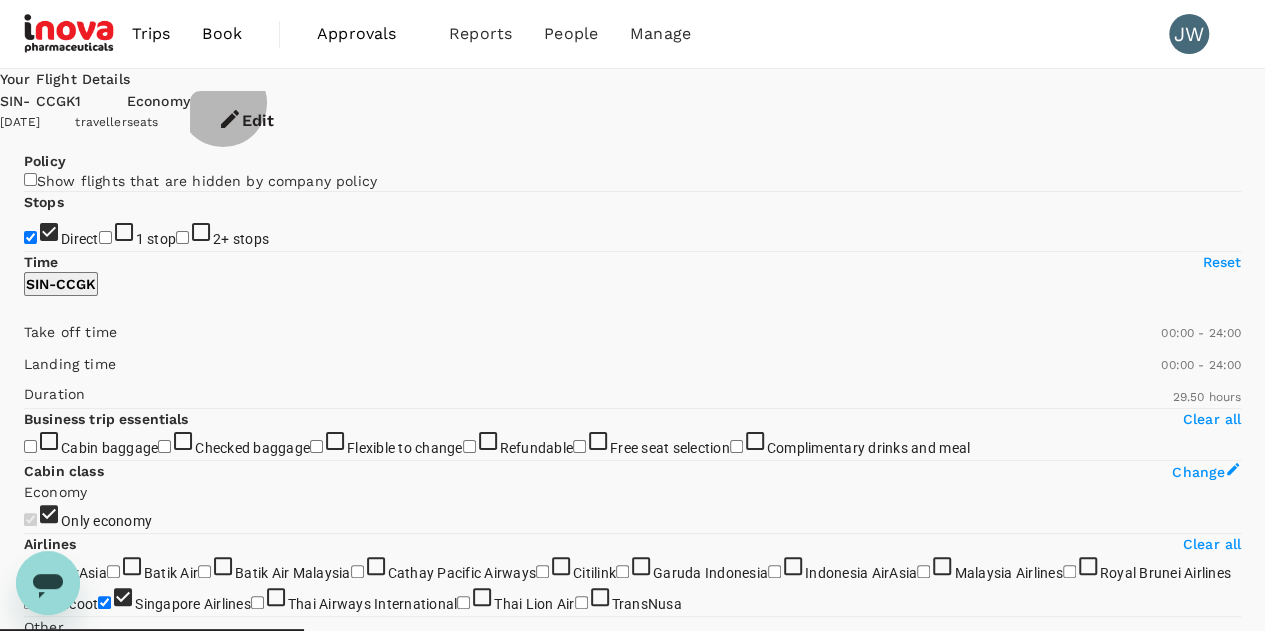 click on "Edit" at bounding box center [246, 121] 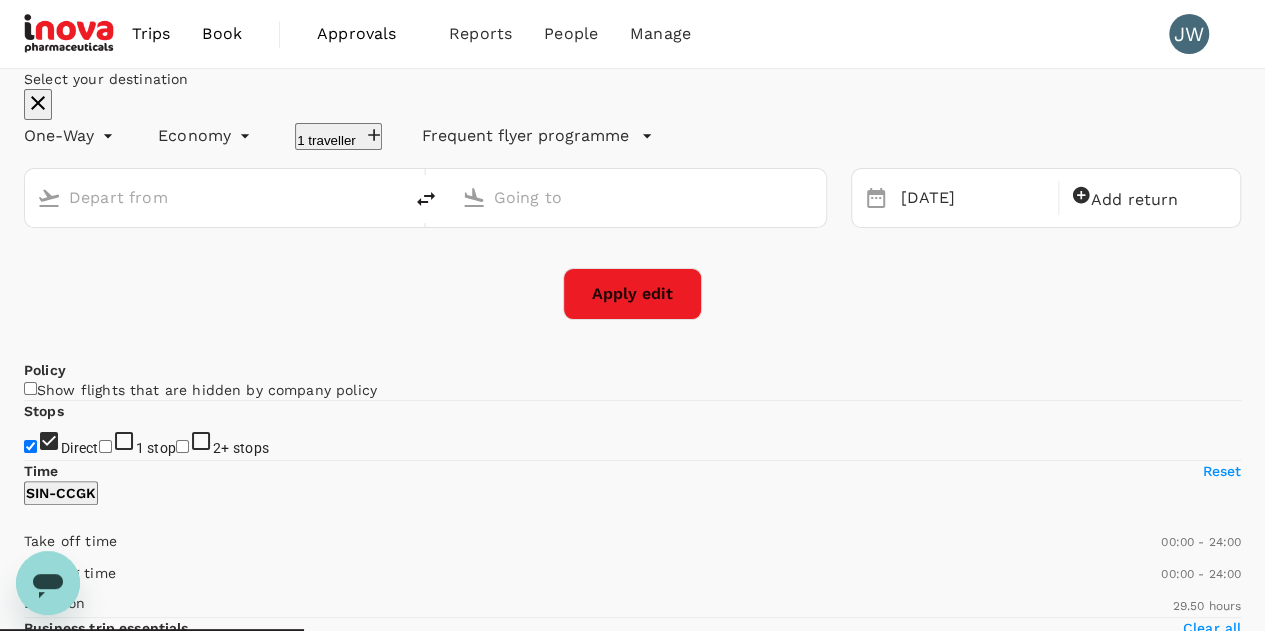 type on "Singapore Changi (SIN)" 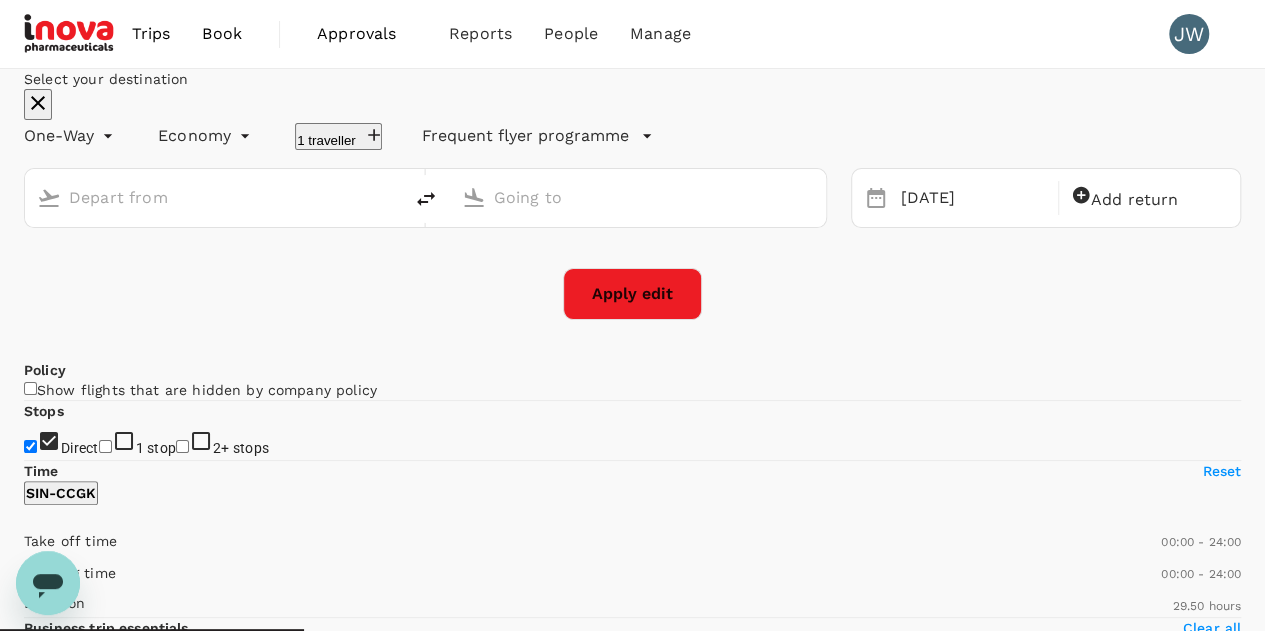 type on "[GEOGRAPHIC_DATA], [GEOGRAPHIC_DATA] (any)" 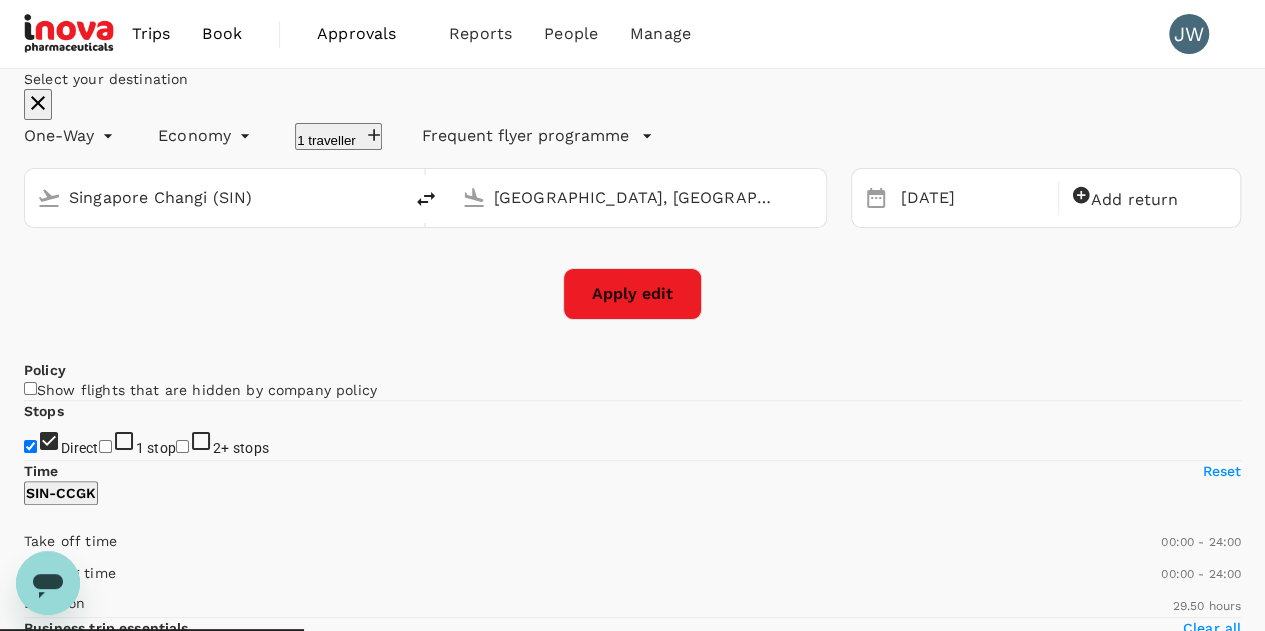 click 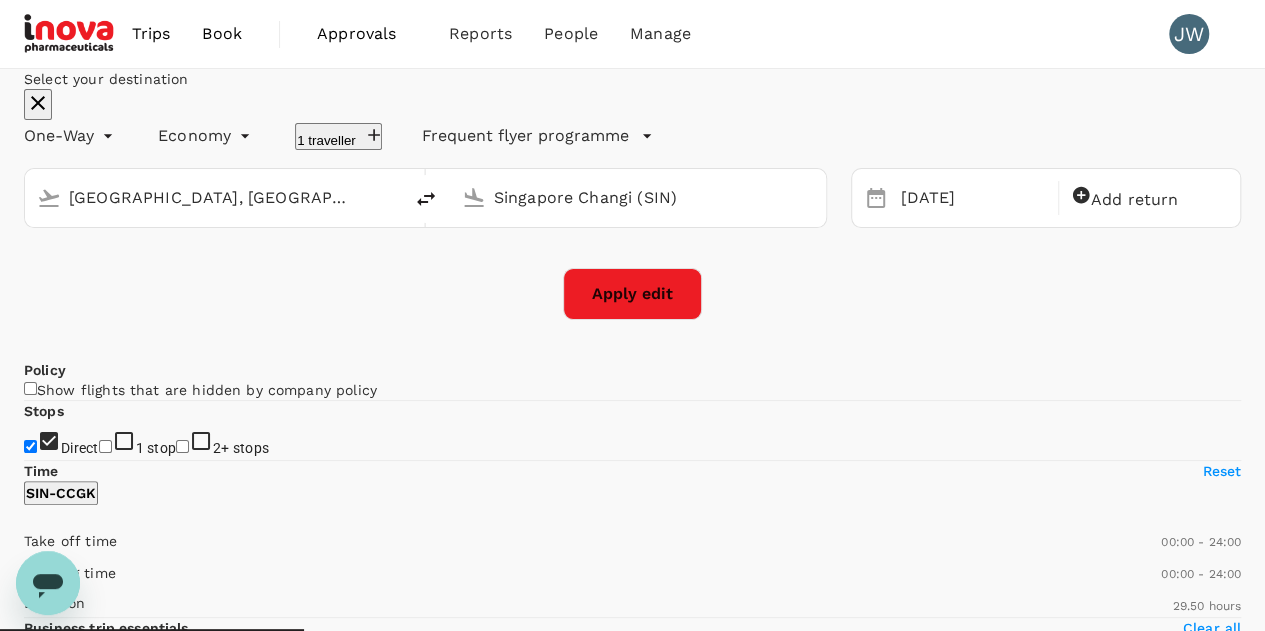 click on "Singapore Changi (SIN)" at bounding box center (639, 197) 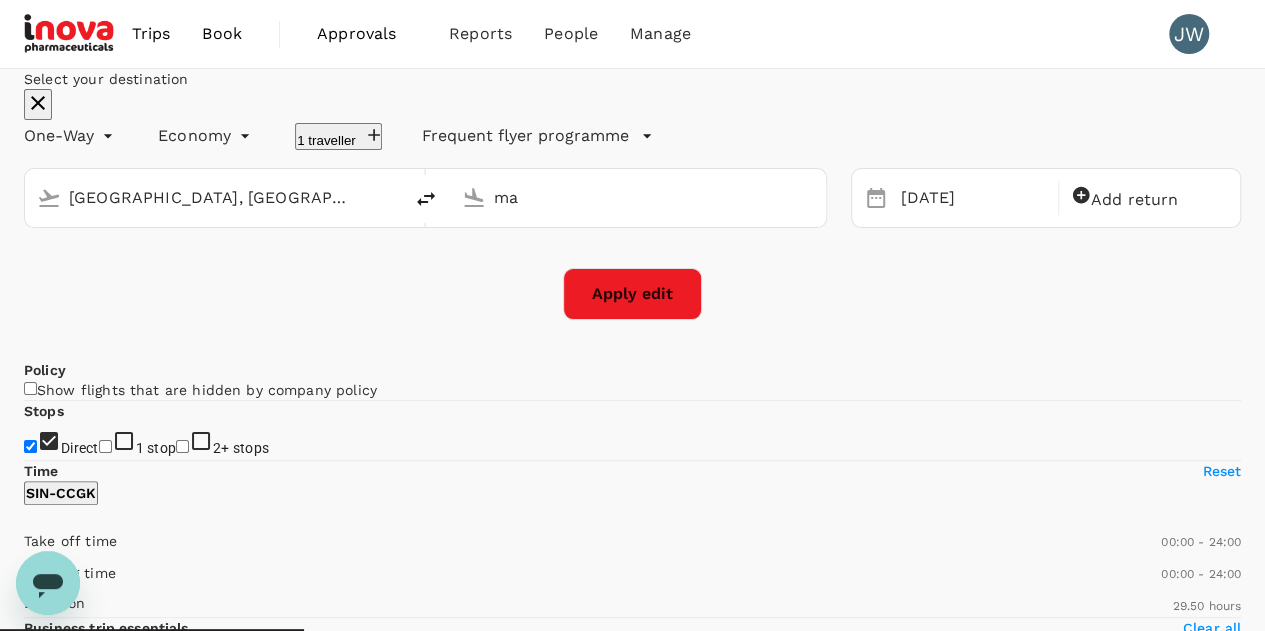 type on "m" 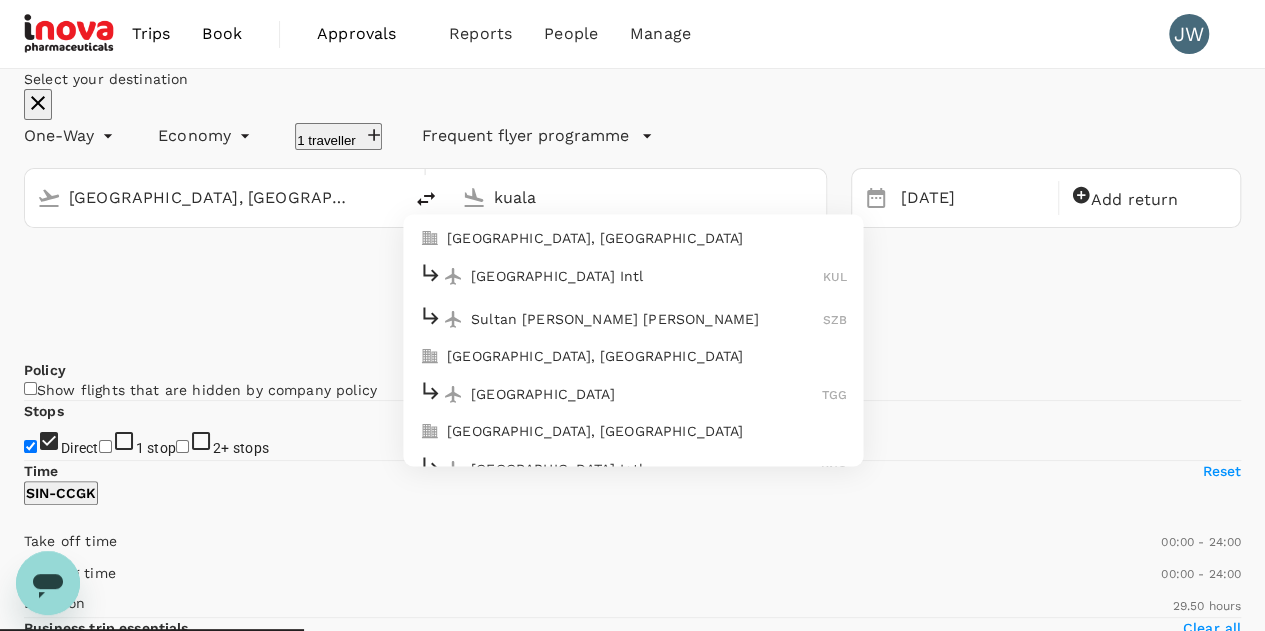 click on "Kuala Lumpur, Malaysia" at bounding box center (647, 238) 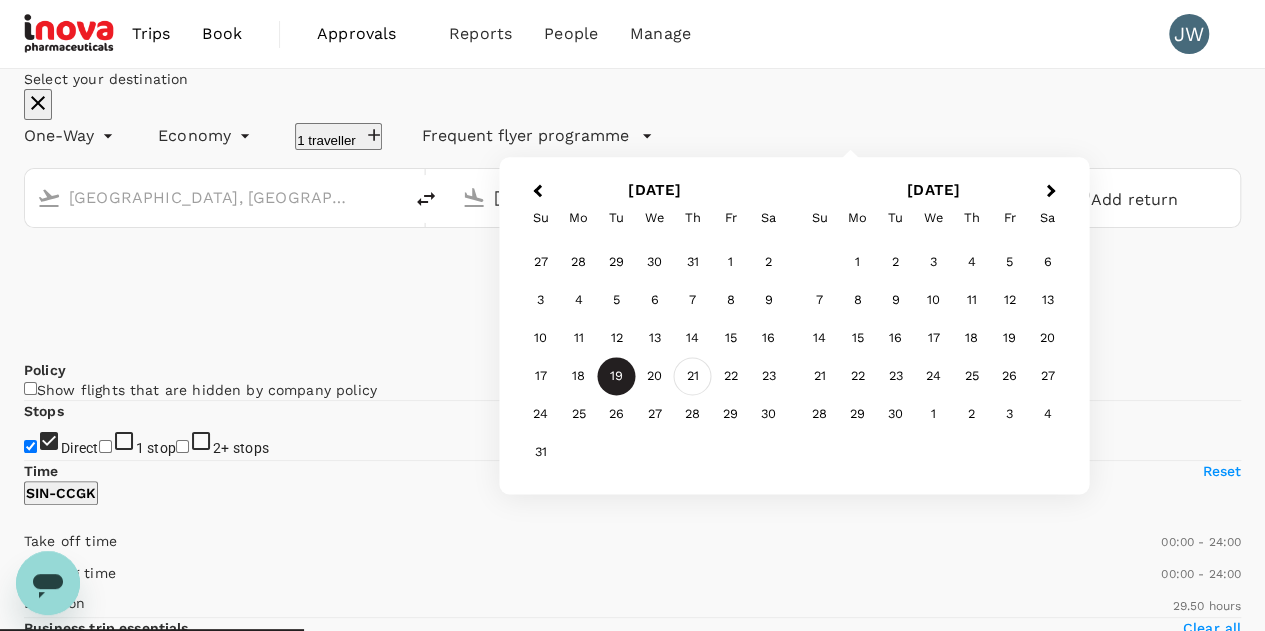 type on "[GEOGRAPHIC_DATA], [GEOGRAPHIC_DATA] (any)" 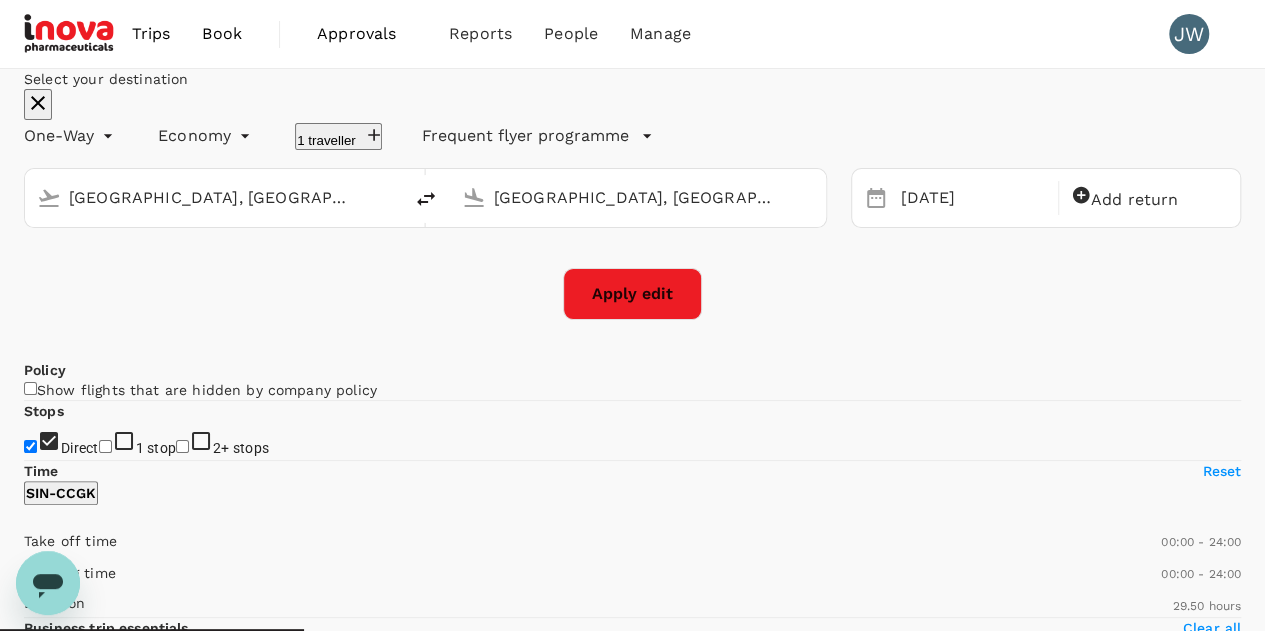 click on "Apply edit" at bounding box center (632, 294) 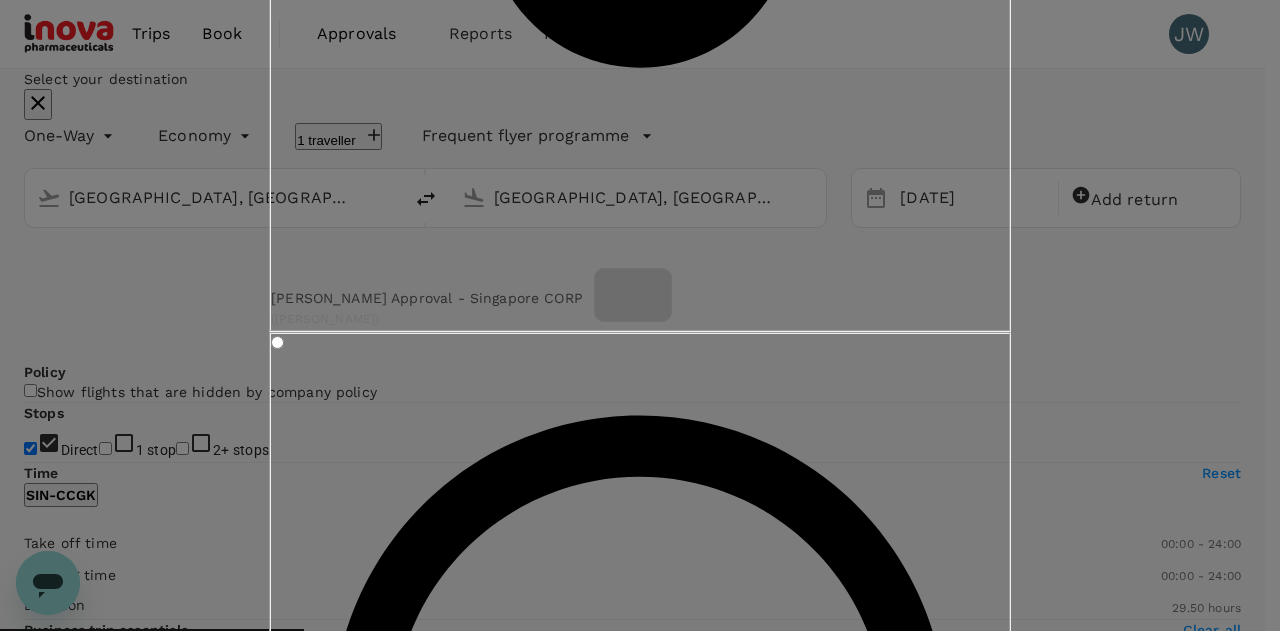 click on "Confirm" at bounding box center [354, 3532] 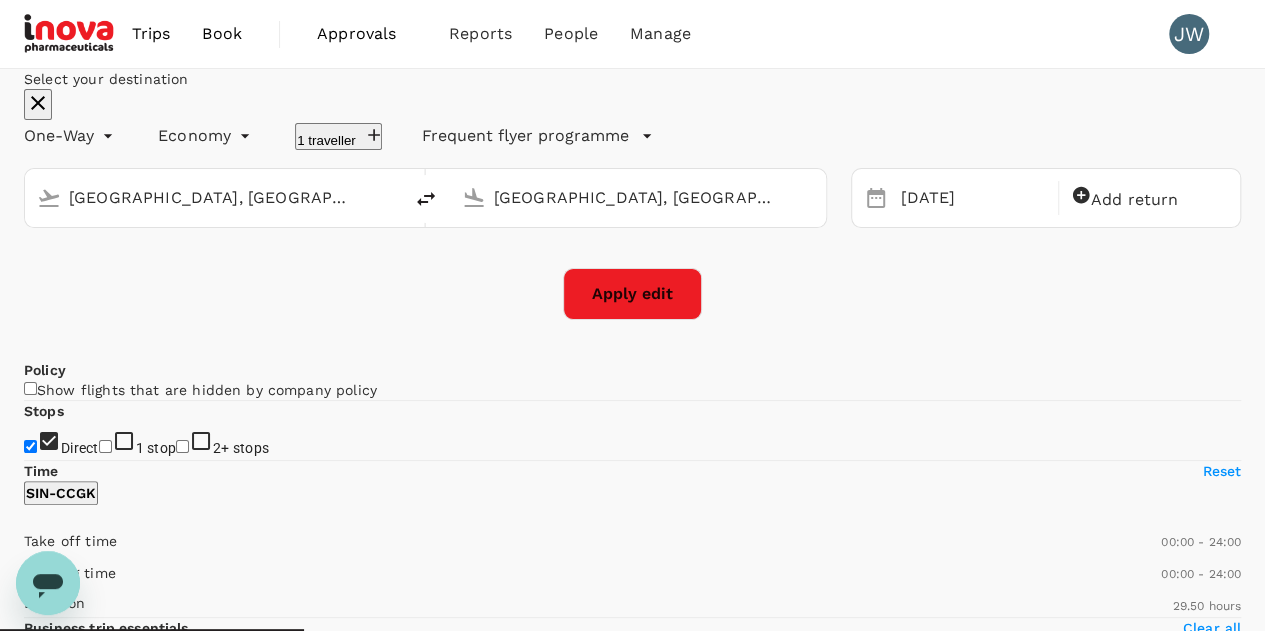 checkbox on "false" 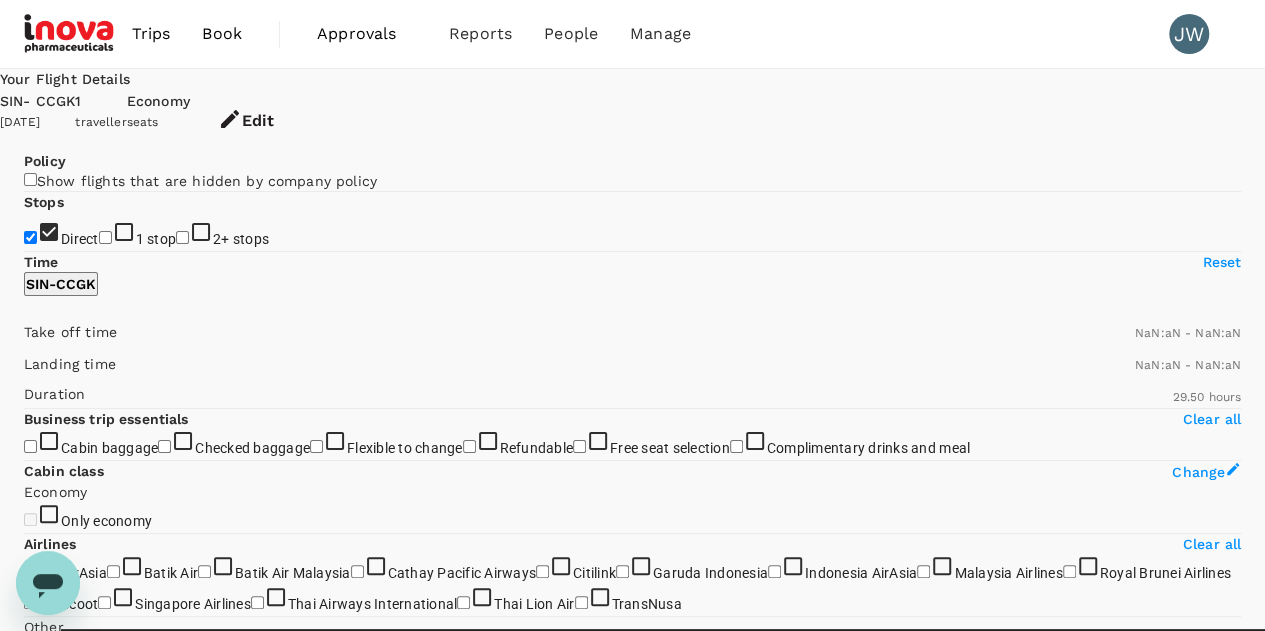 checkbox on "false" 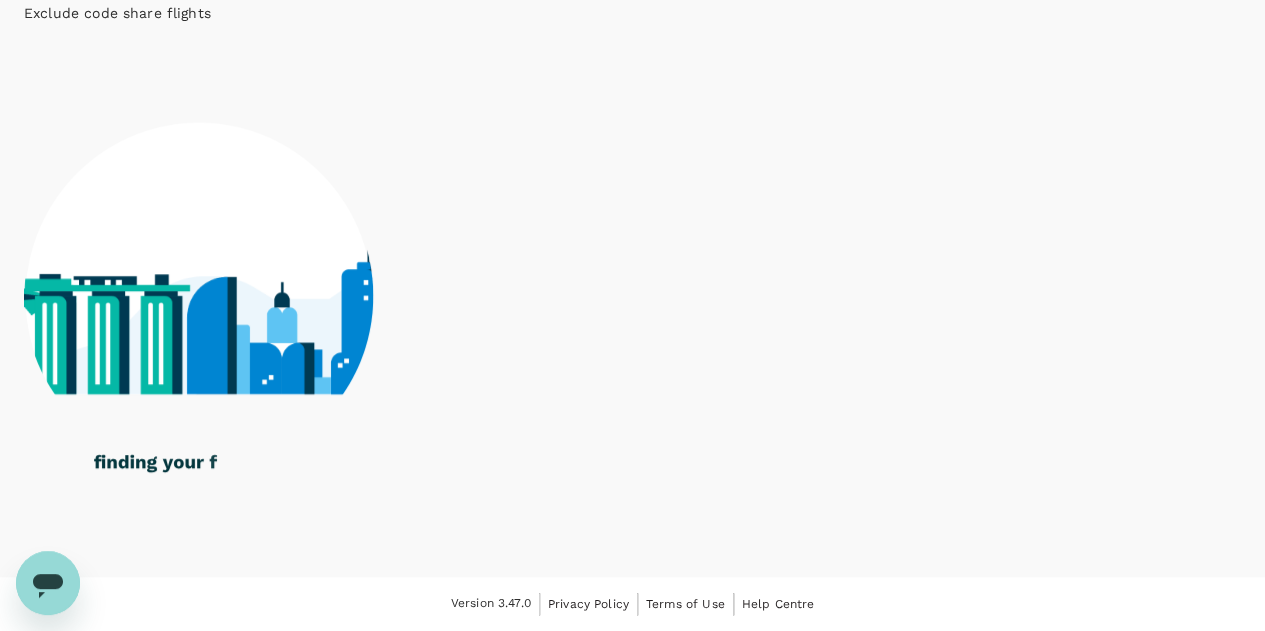 scroll, scrollTop: 847, scrollLeft: 0, axis: vertical 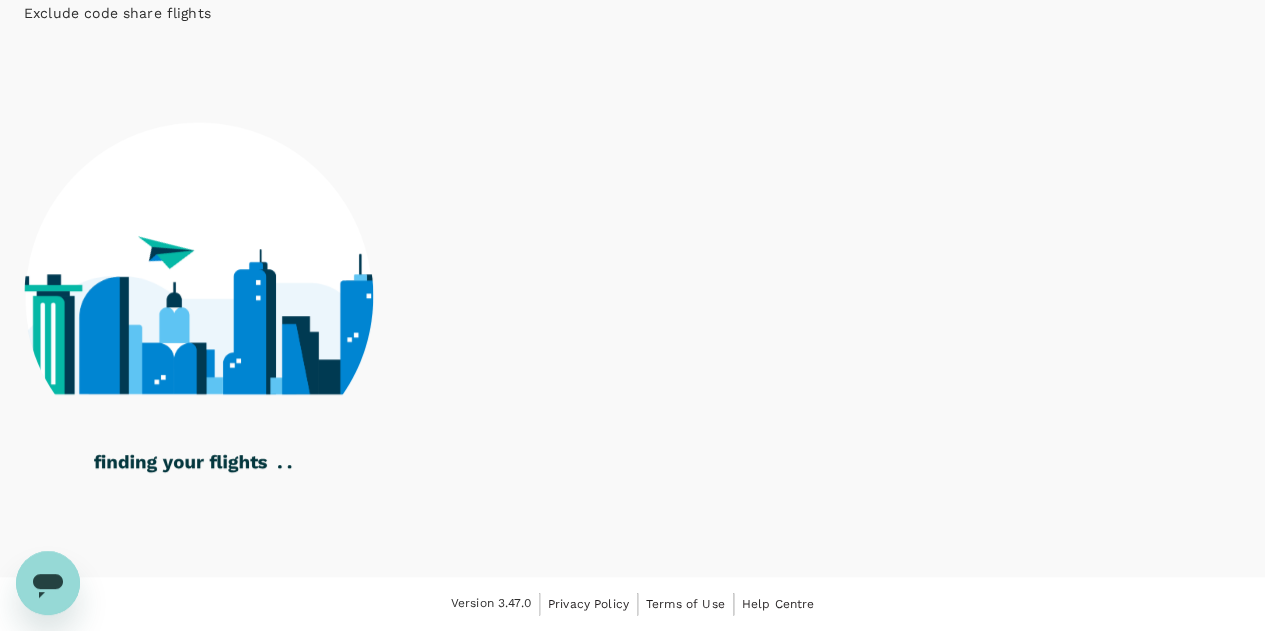 type on "1320" 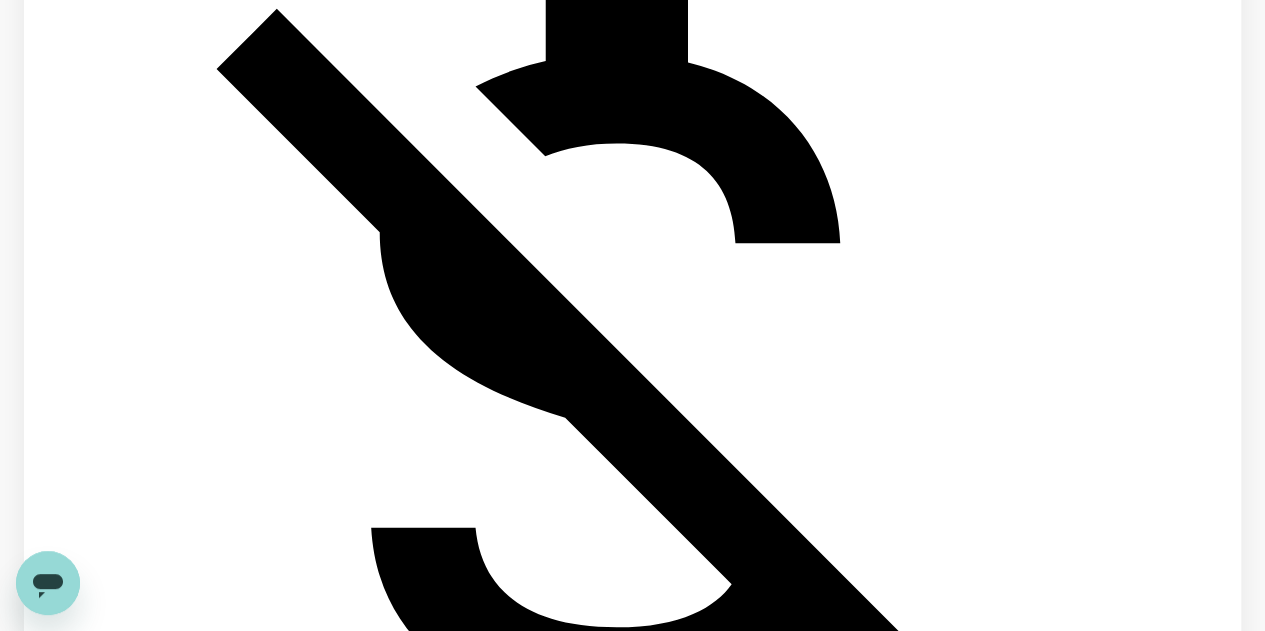 scroll, scrollTop: 1225, scrollLeft: 0, axis: vertical 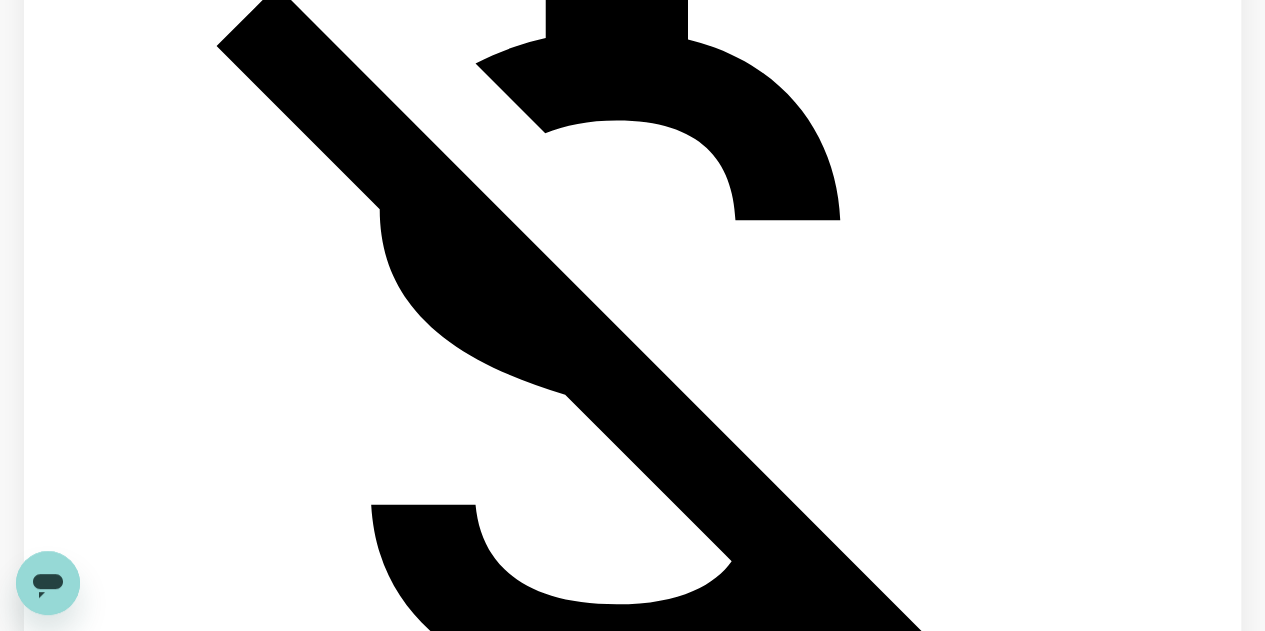 click on "Malaysia Airlines" at bounding box center [493, -654] 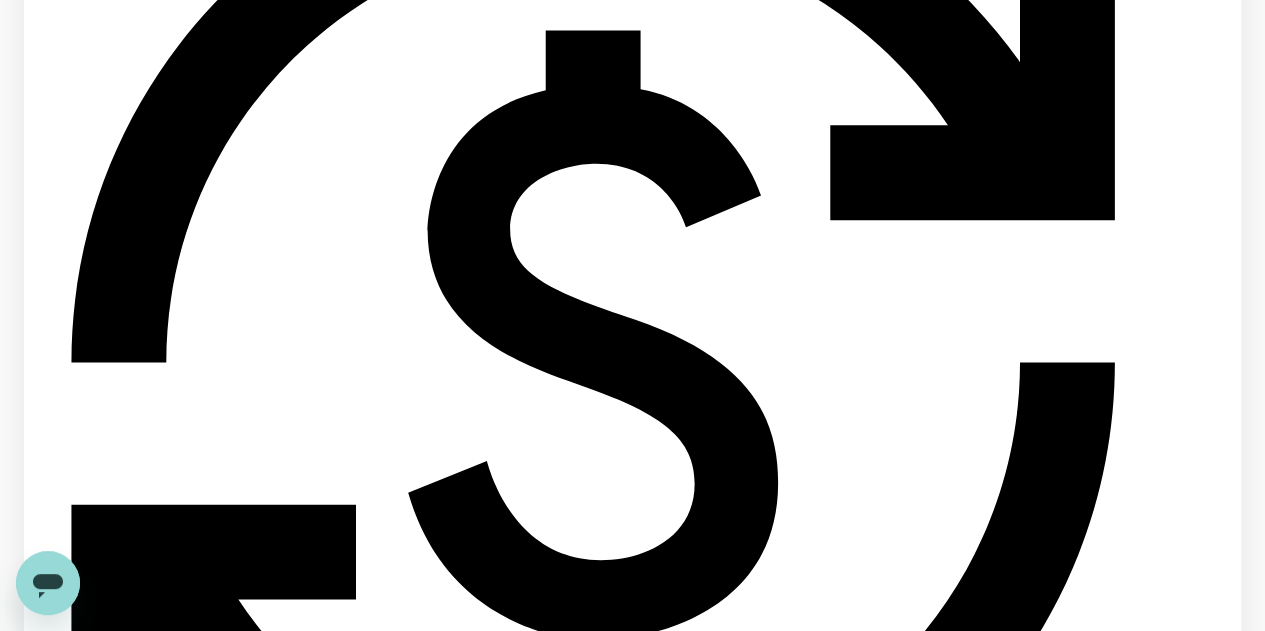 click on "Scoot" at bounding box center [806, -654] 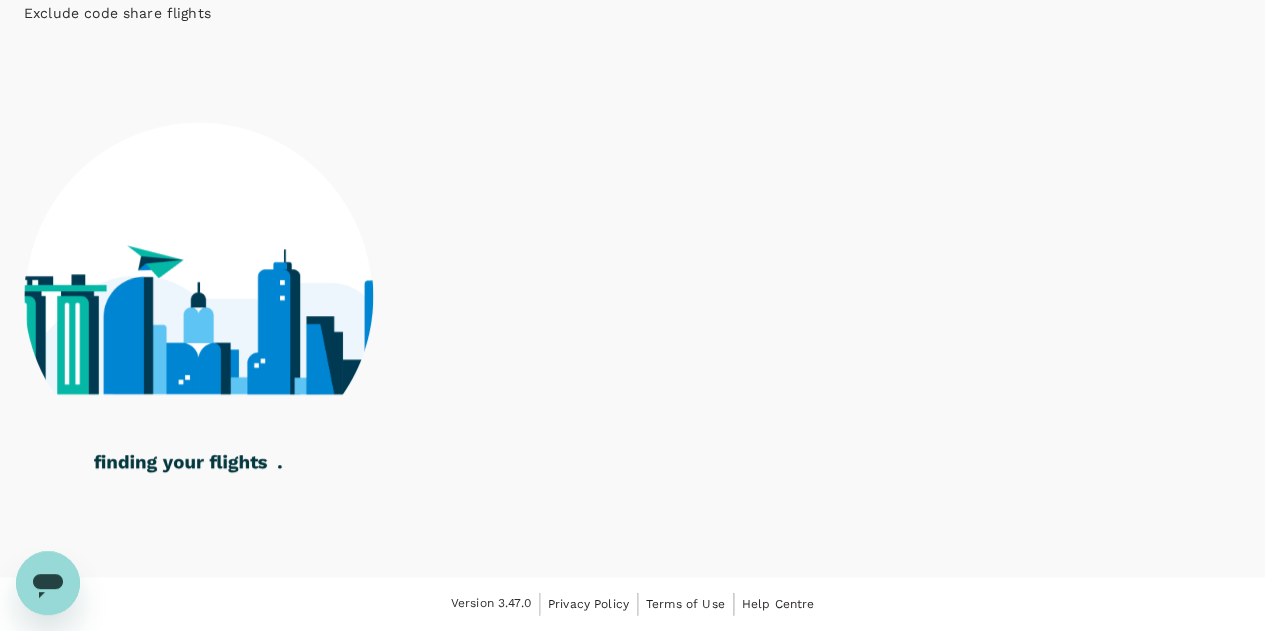 scroll, scrollTop: 1267, scrollLeft: 0, axis: vertical 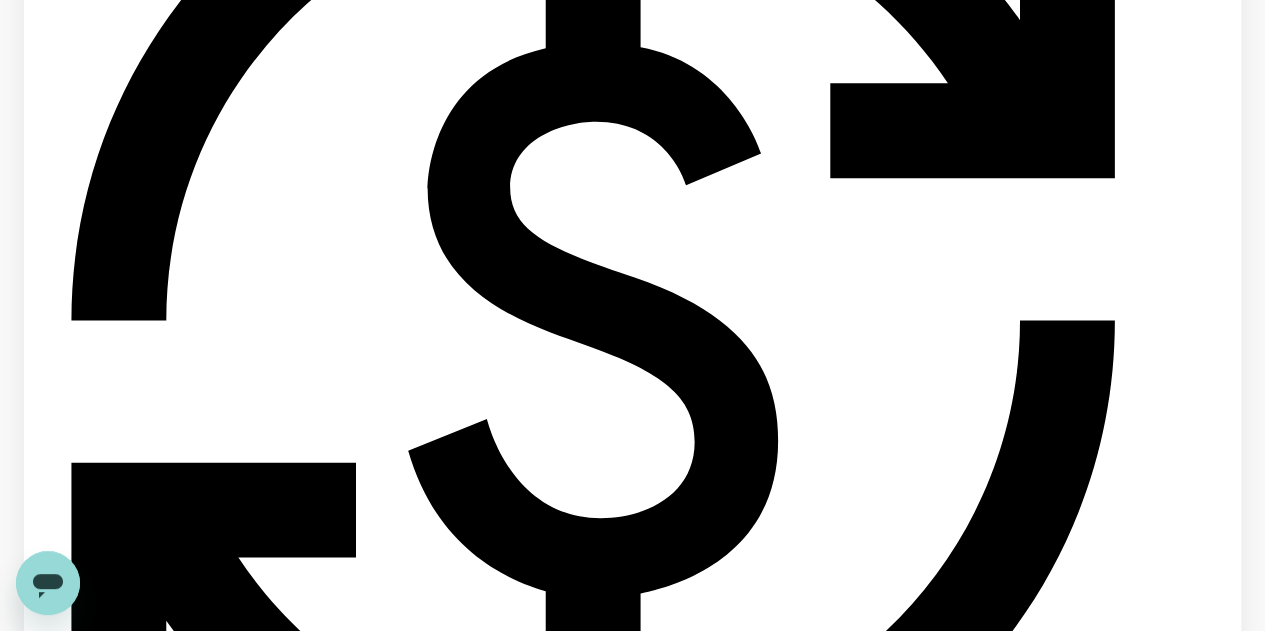 click on "Singapore Airlines" at bounding box center [880, -696] 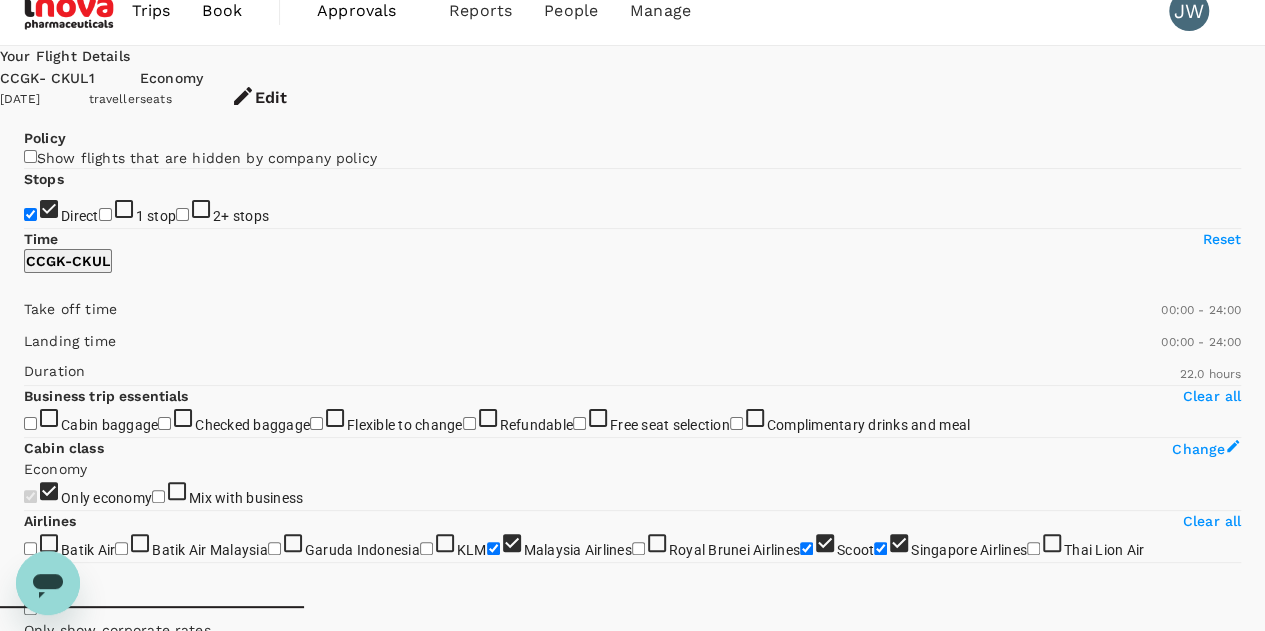 scroll, scrollTop: 0, scrollLeft: 0, axis: both 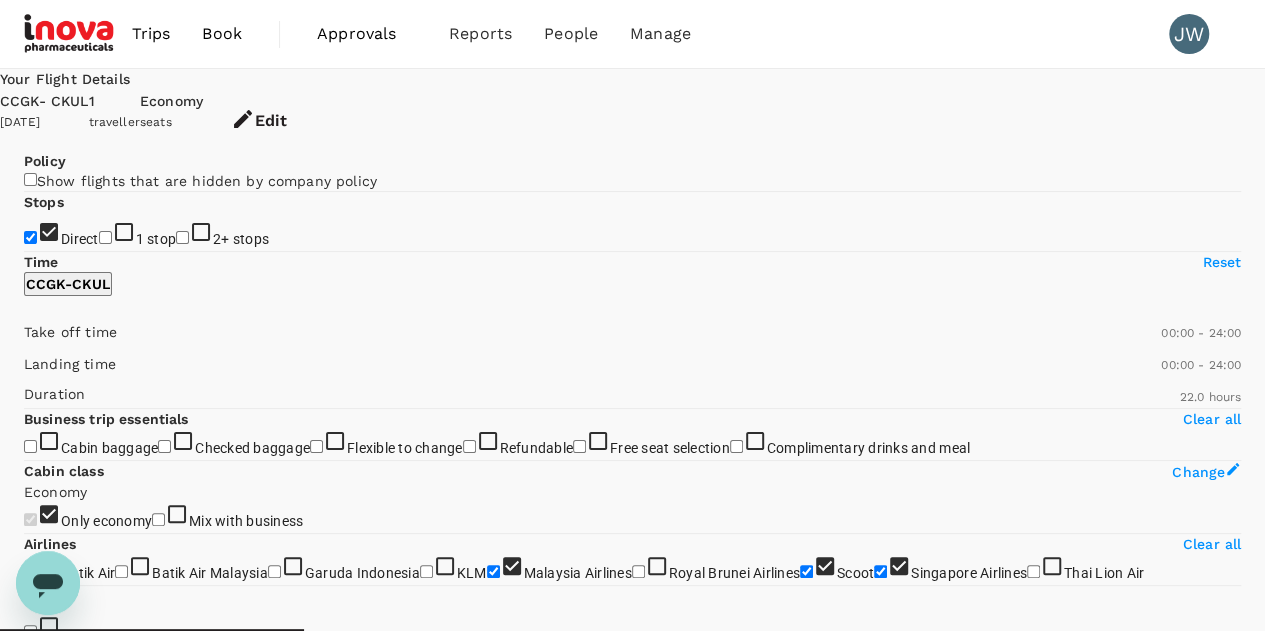 click on "Recommended" at bounding box center (76, 827) 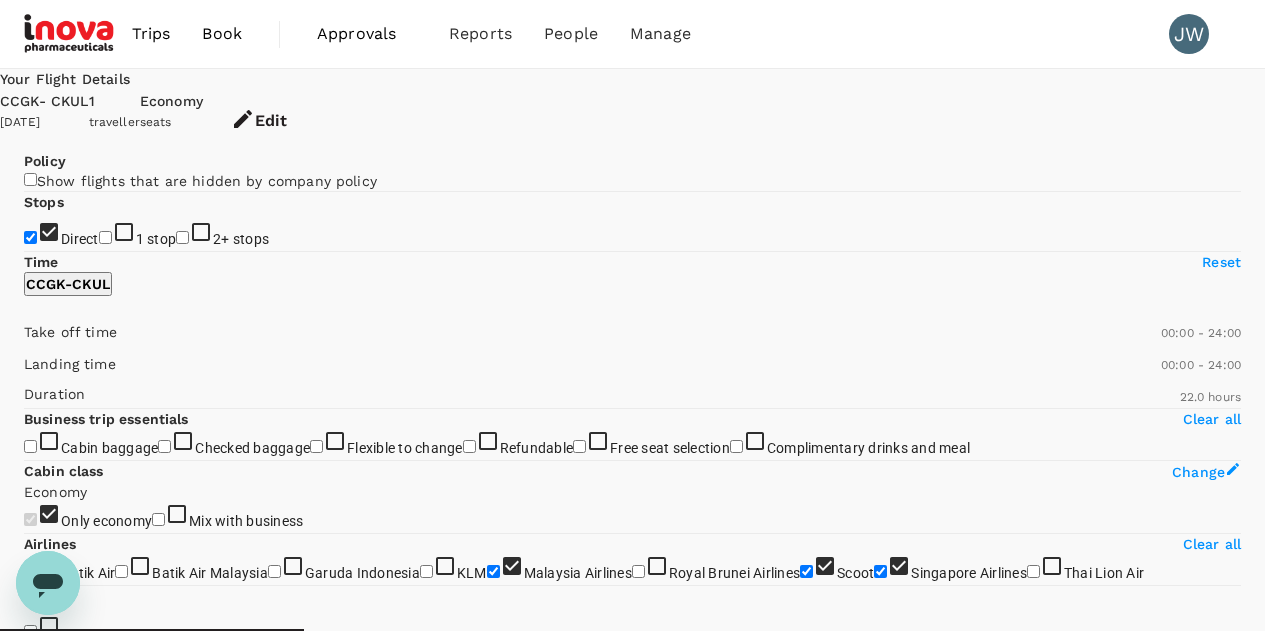 click on "Lowest Price" at bounding box center (632, 51870) 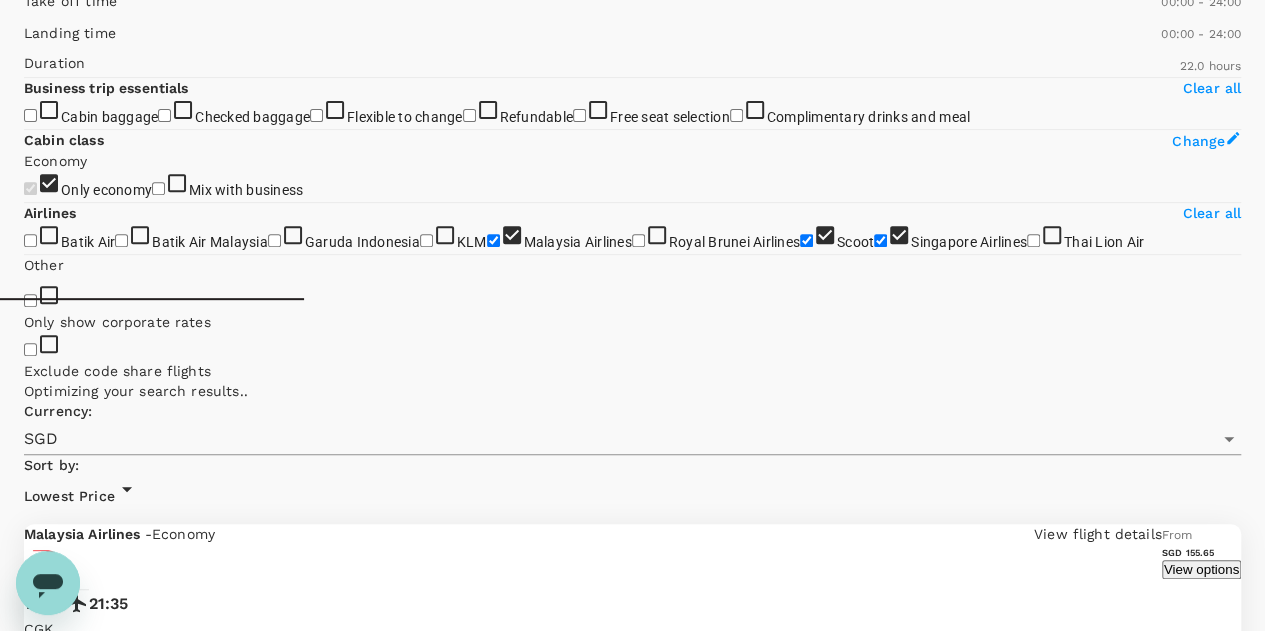 scroll, scrollTop: 600, scrollLeft: 0, axis: vertical 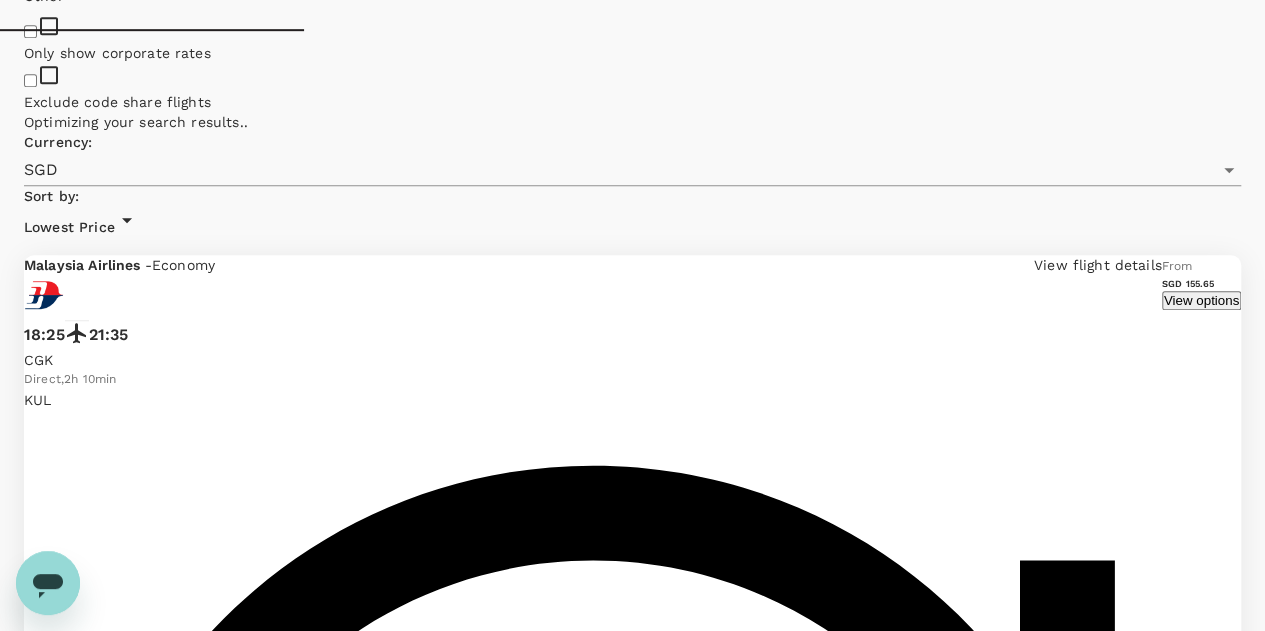 type on "1890" 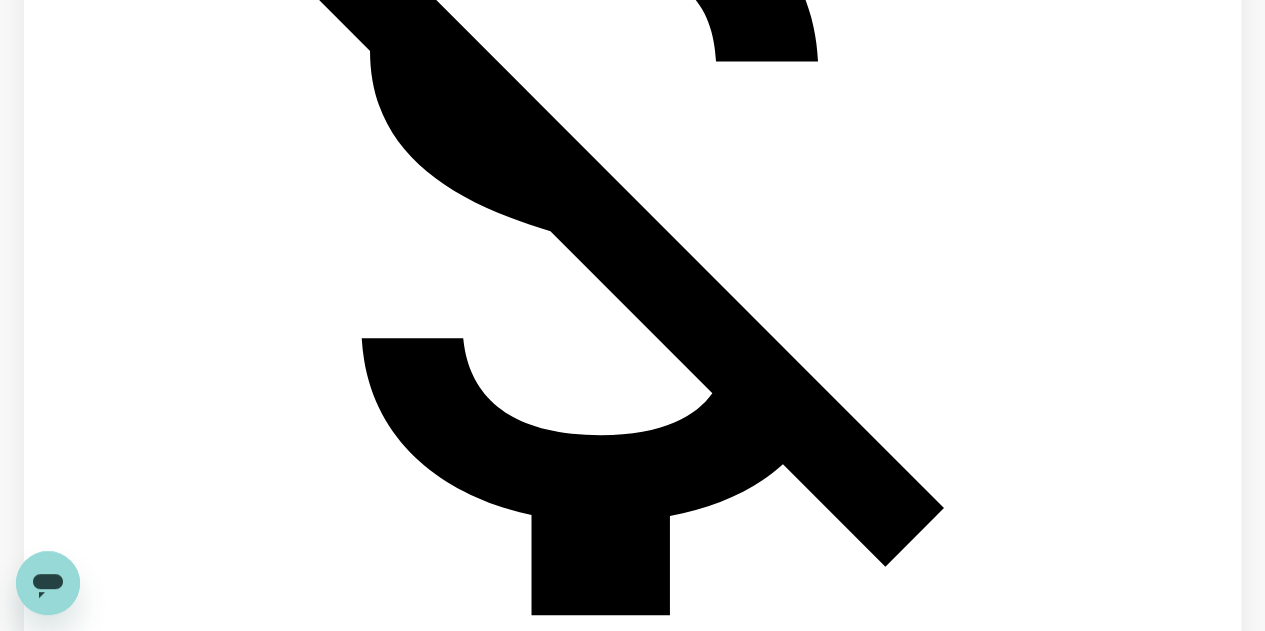 scroll, scrollTop: 1200, scrollLeft: 0, axis: vertical 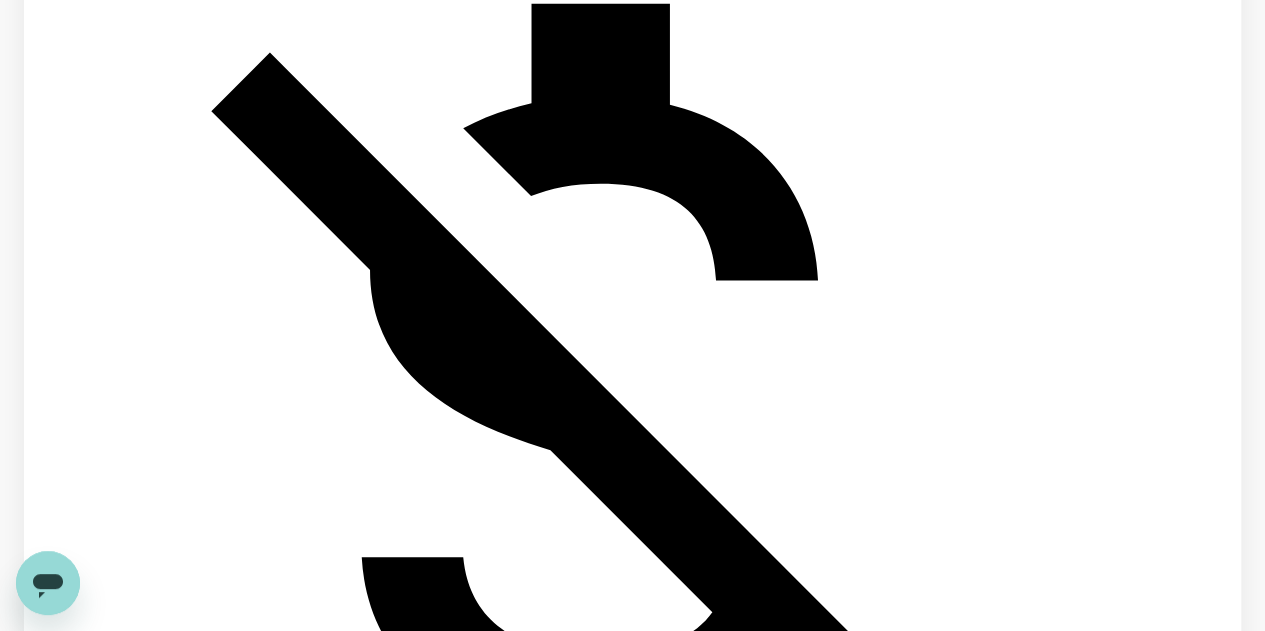 click on "Scoot" at bounding box center [122, -598] 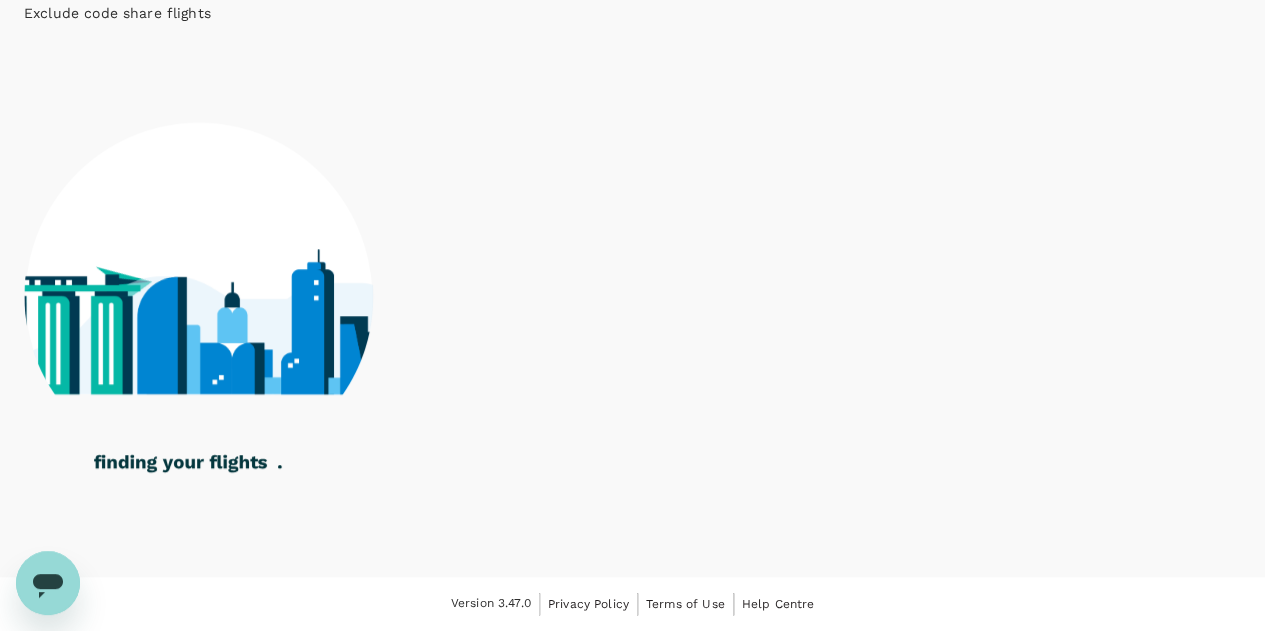 scroll, scrollTop: 1500, scrollLeft: 0, axis: vertical 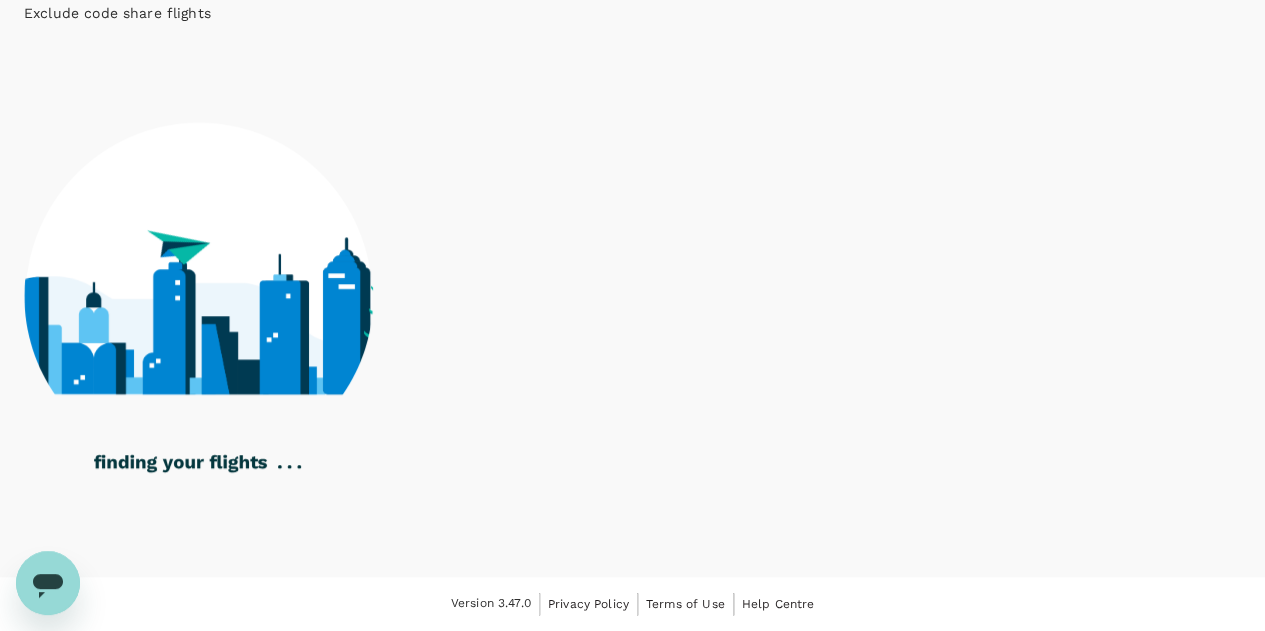 click on "Singapore Airlines" at bounding box center [196, -118] 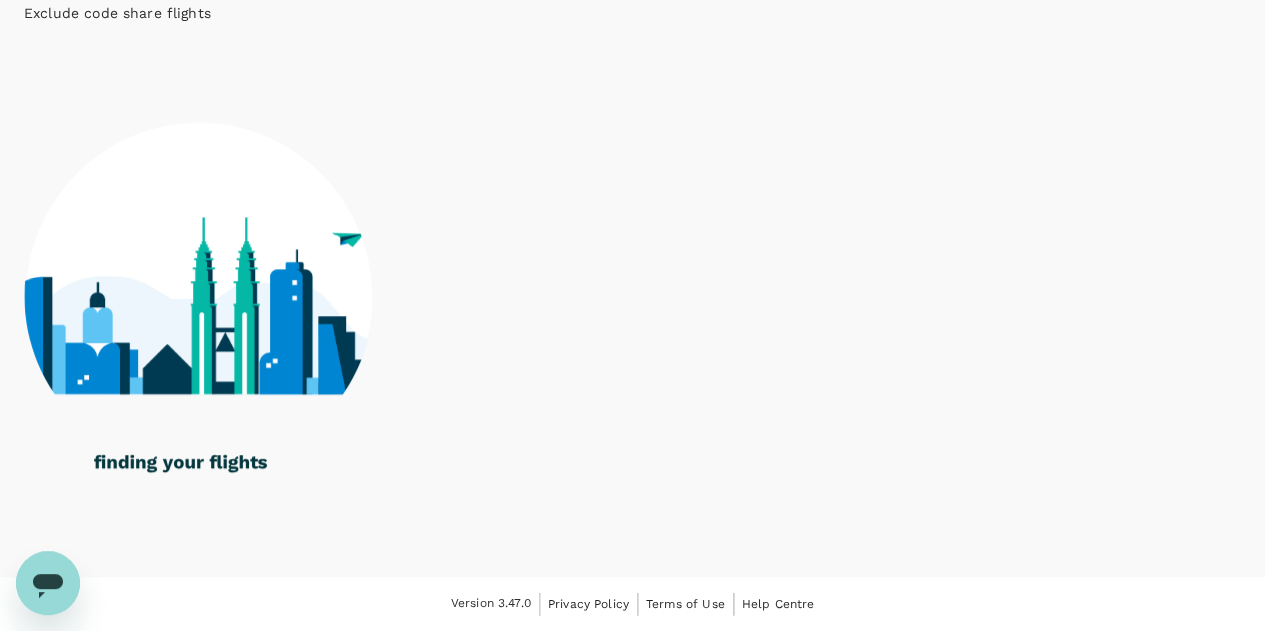 click on "Scoot" at bounding box center (122, -118) 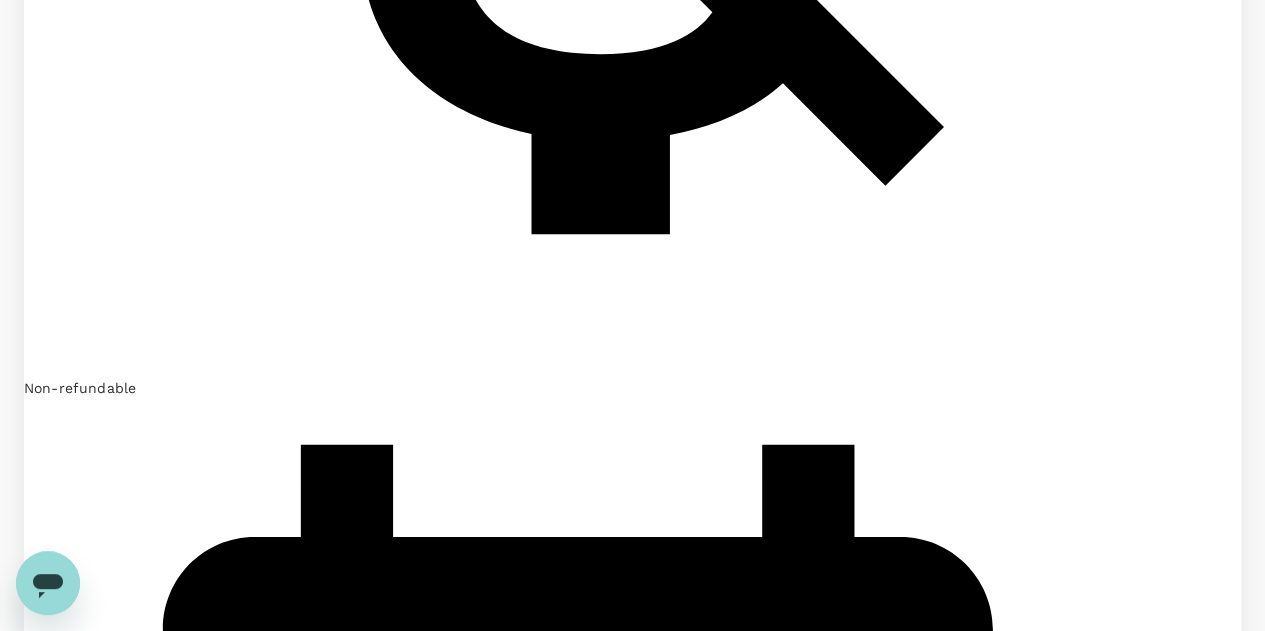 scroll, scrollTop: 1500, scrollLeft: 0, axis: vertical 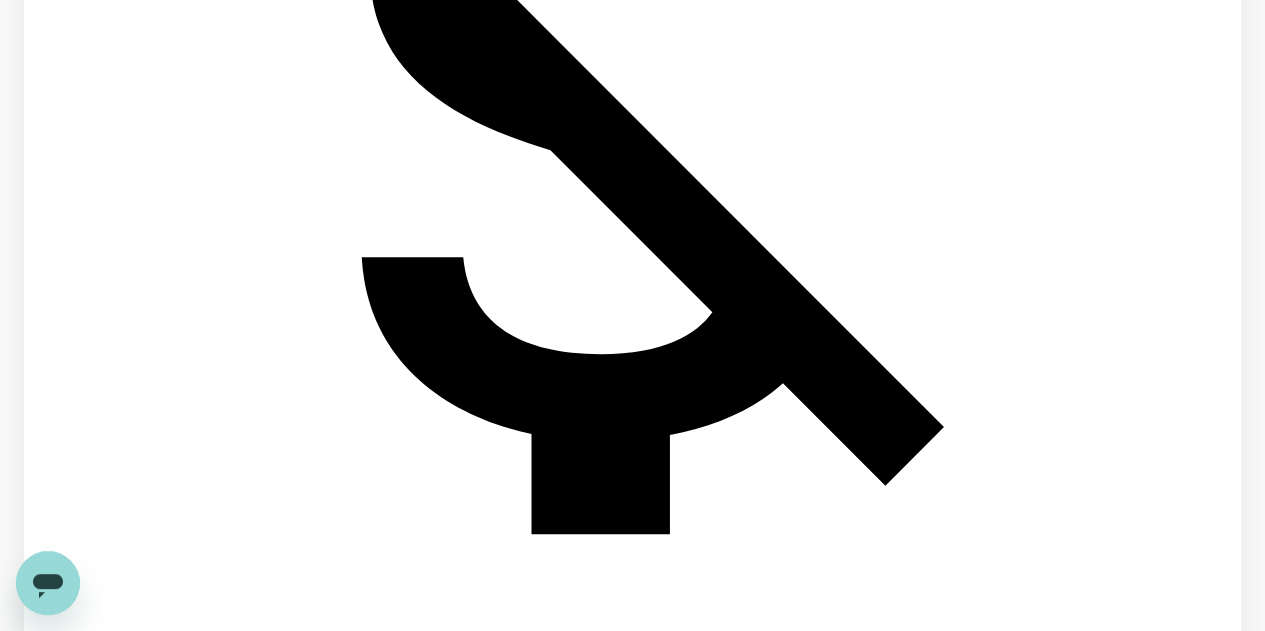 click on "Scoot" at bounding box center [122, -898] 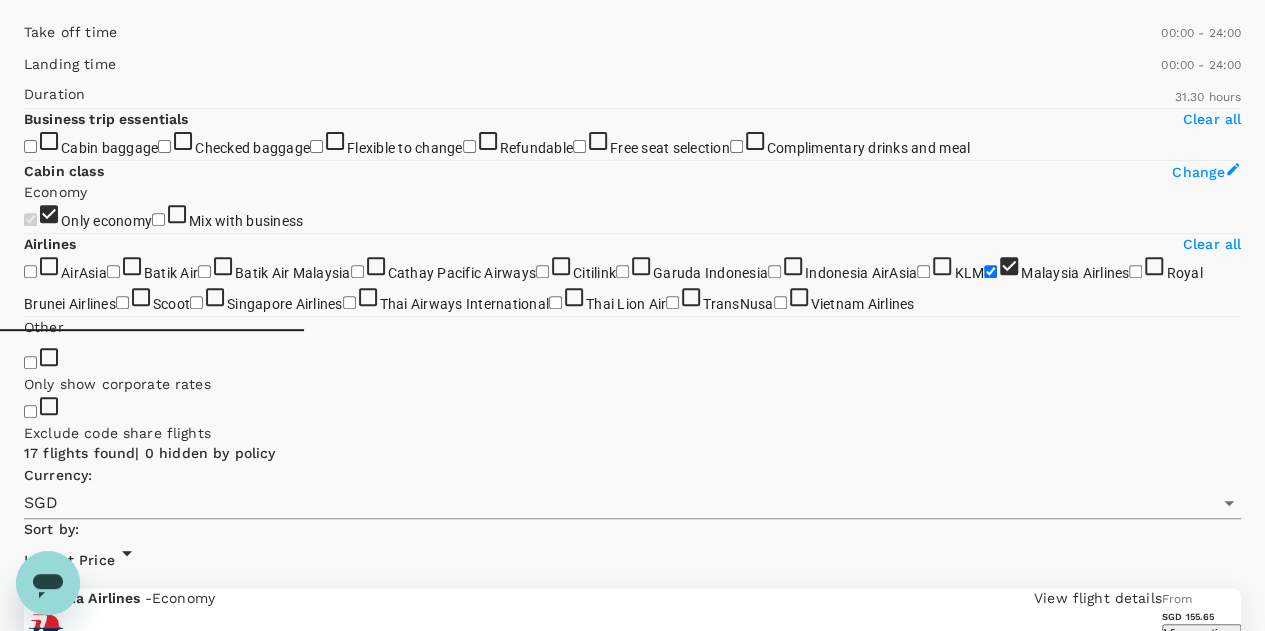 scroll, scrollTop: 0, scrollLeft: 0, axis: both 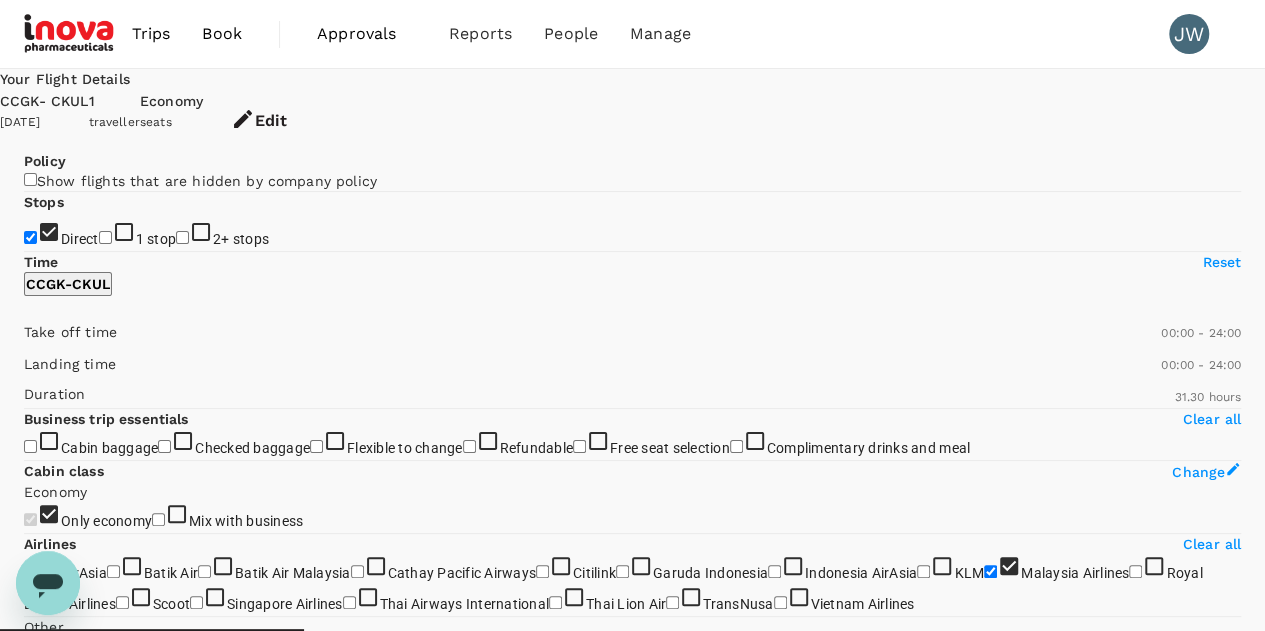 click on "1 stop" at bounding box center (105, 237) 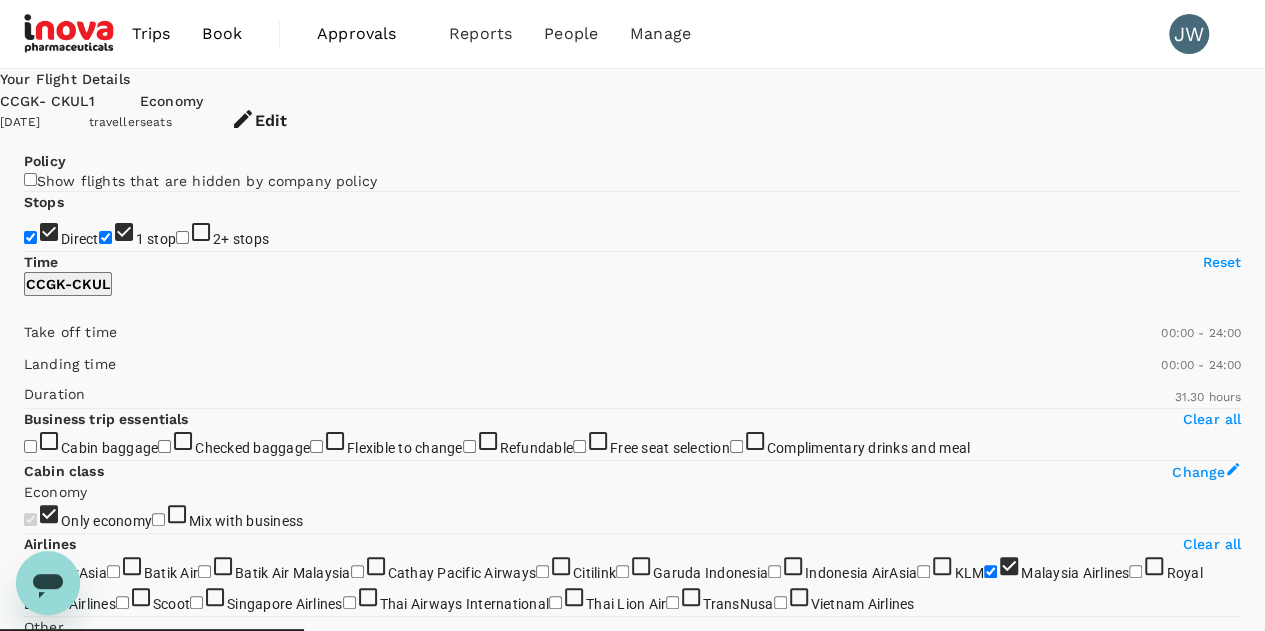 click on "1 stop" at bounding box center (105, 237) 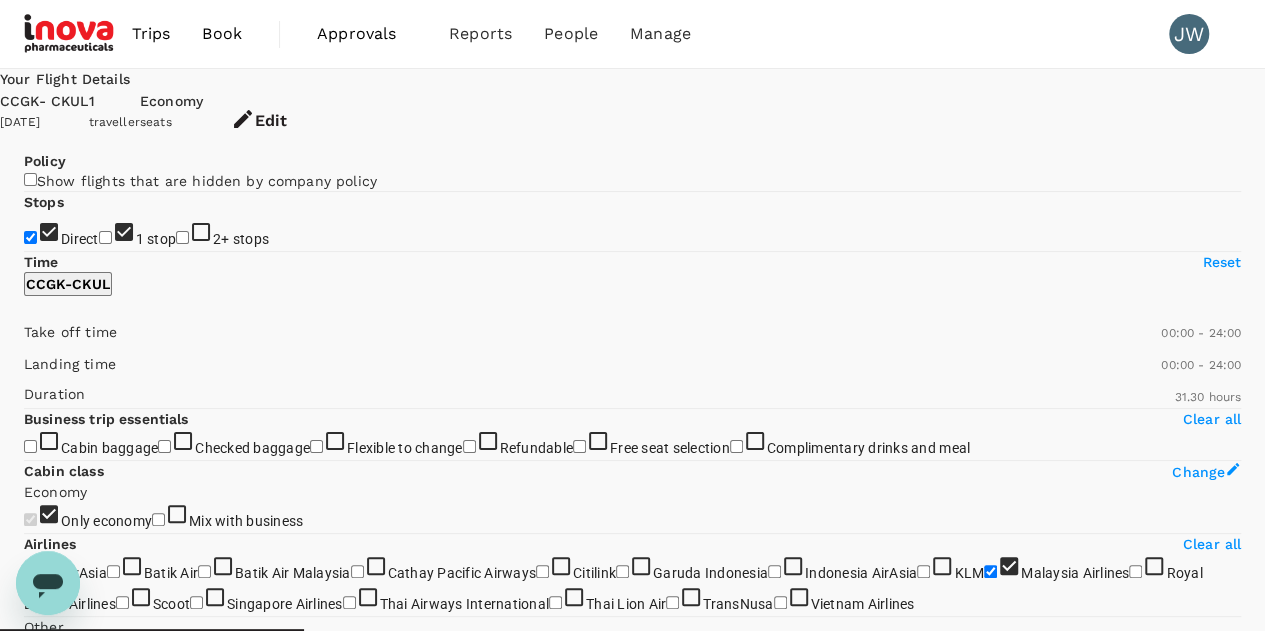 checkbox on "false" 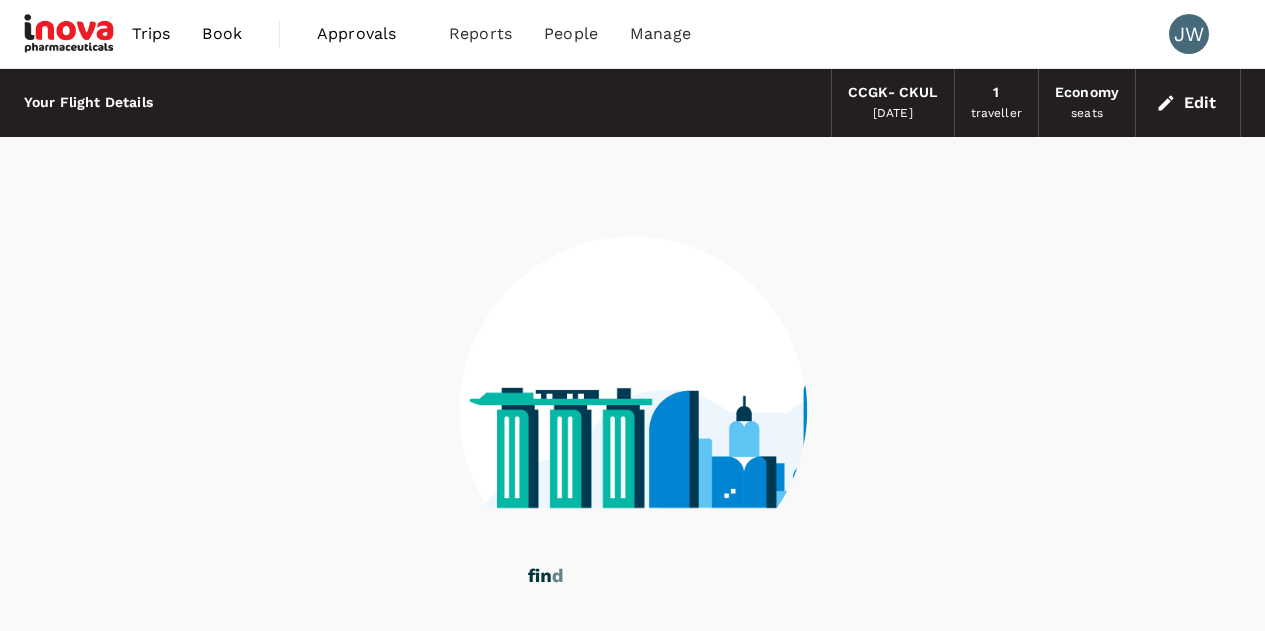 scroll, scrollTop: 0, scrollLeft: 0, axis: both 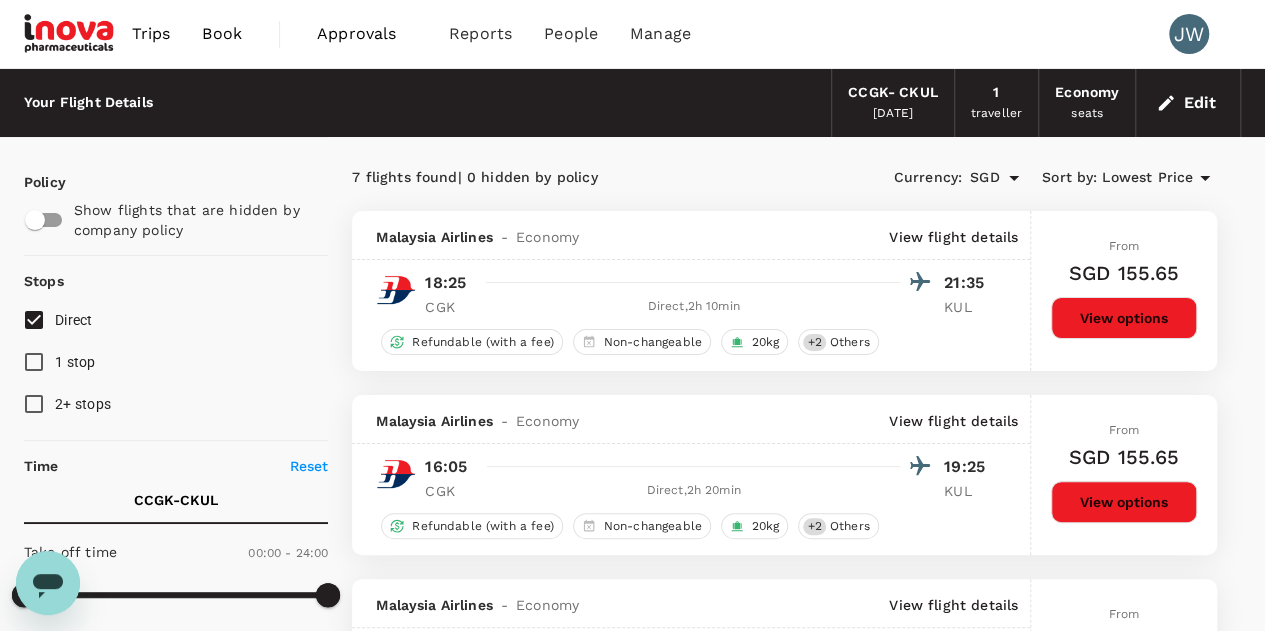 click on "[DATE]" at bounding box center (893, 114) 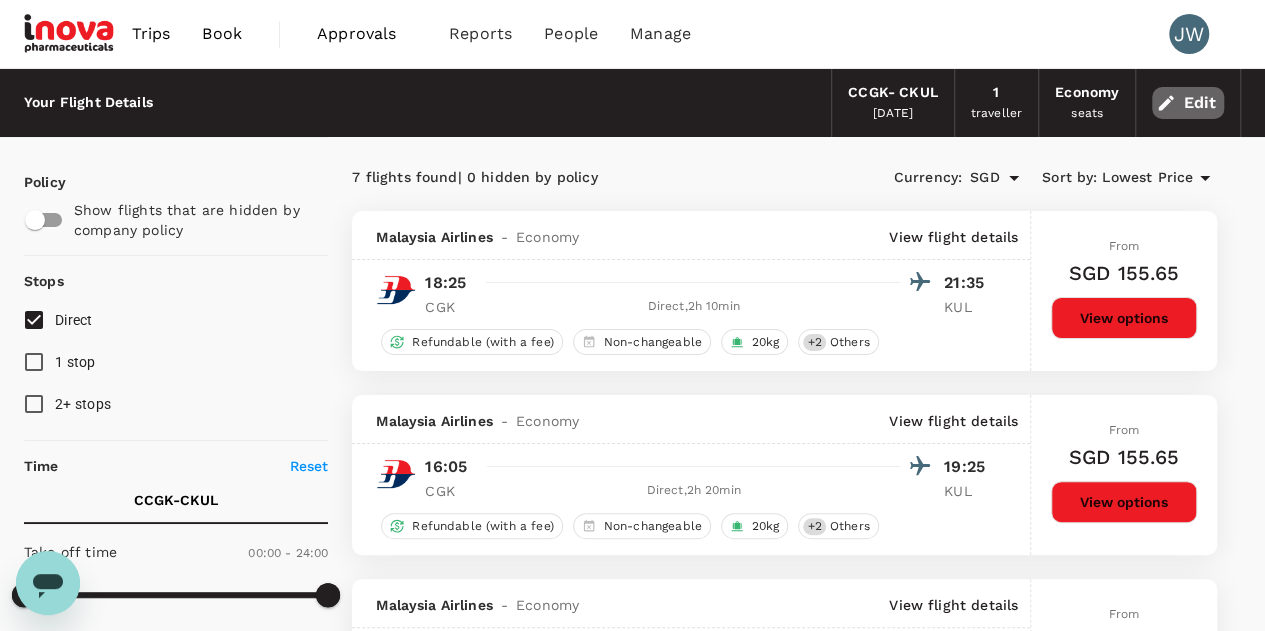 click on "Edit" at bounding box center [1188, 103] 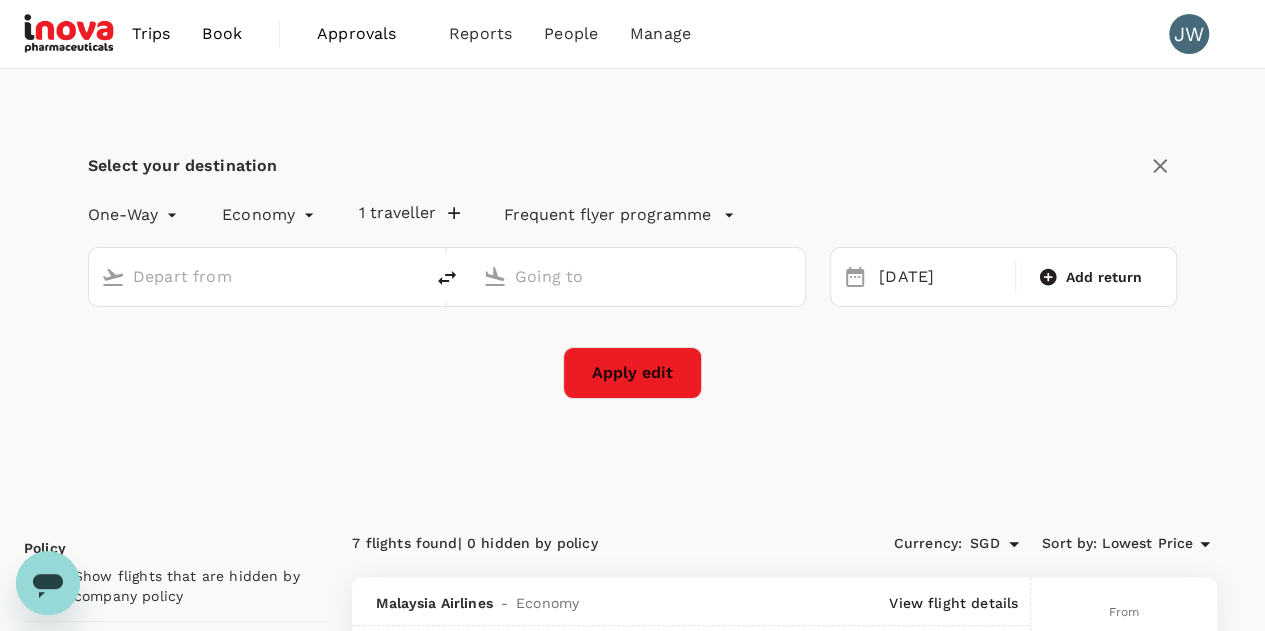 type on "[GEOGRAPHIC_DATA], [GEOGRAPHIC_DATA] (any)" 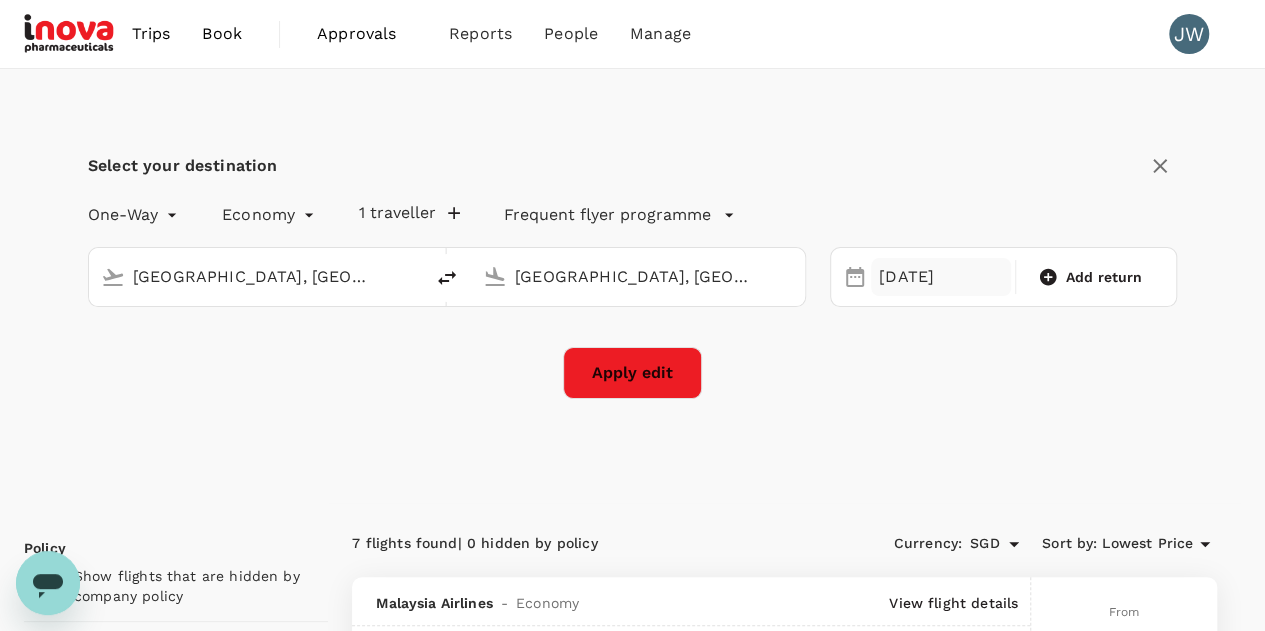 click on "[DATE]" at bounding box center [941, 277] 